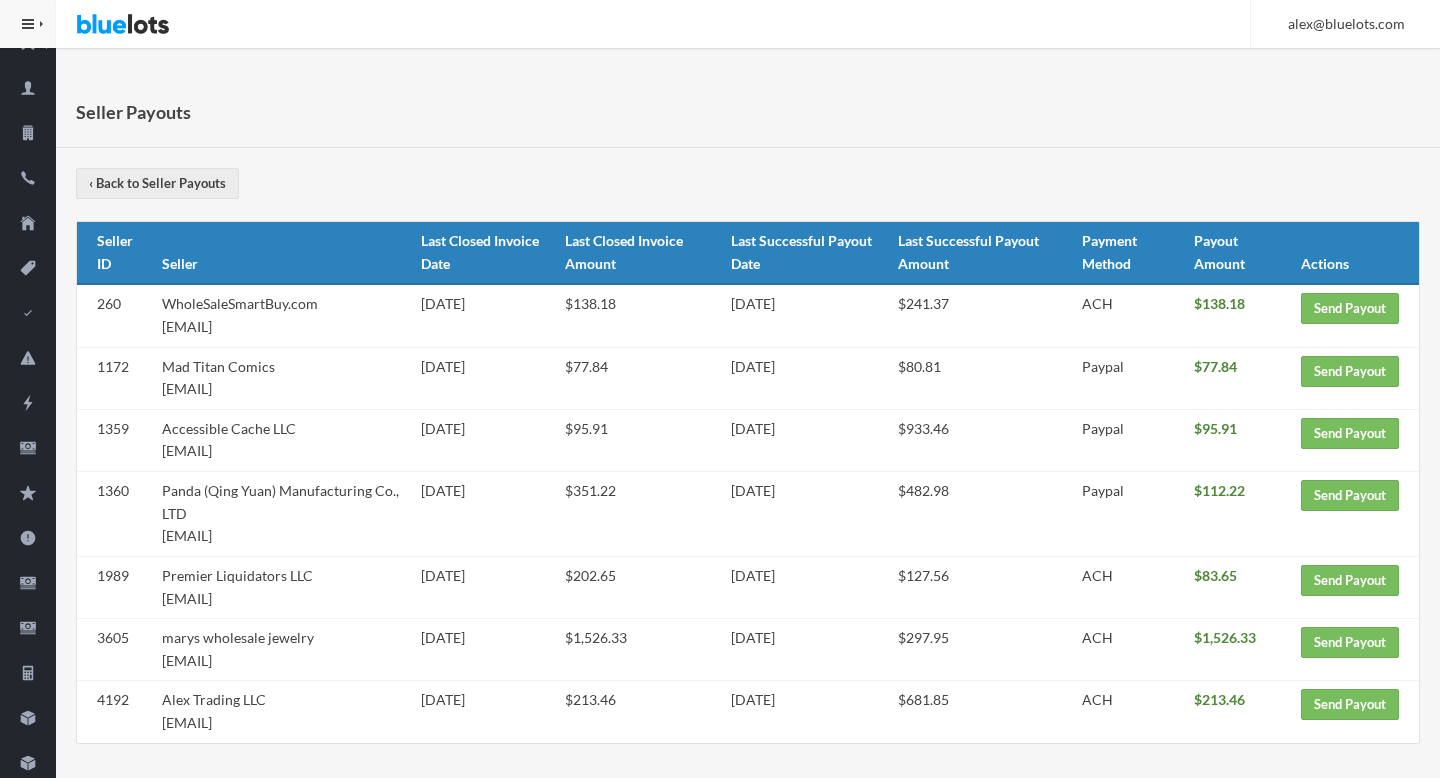 scroll, scrollTop: 27, scrollLeft: 0, axis: vertical 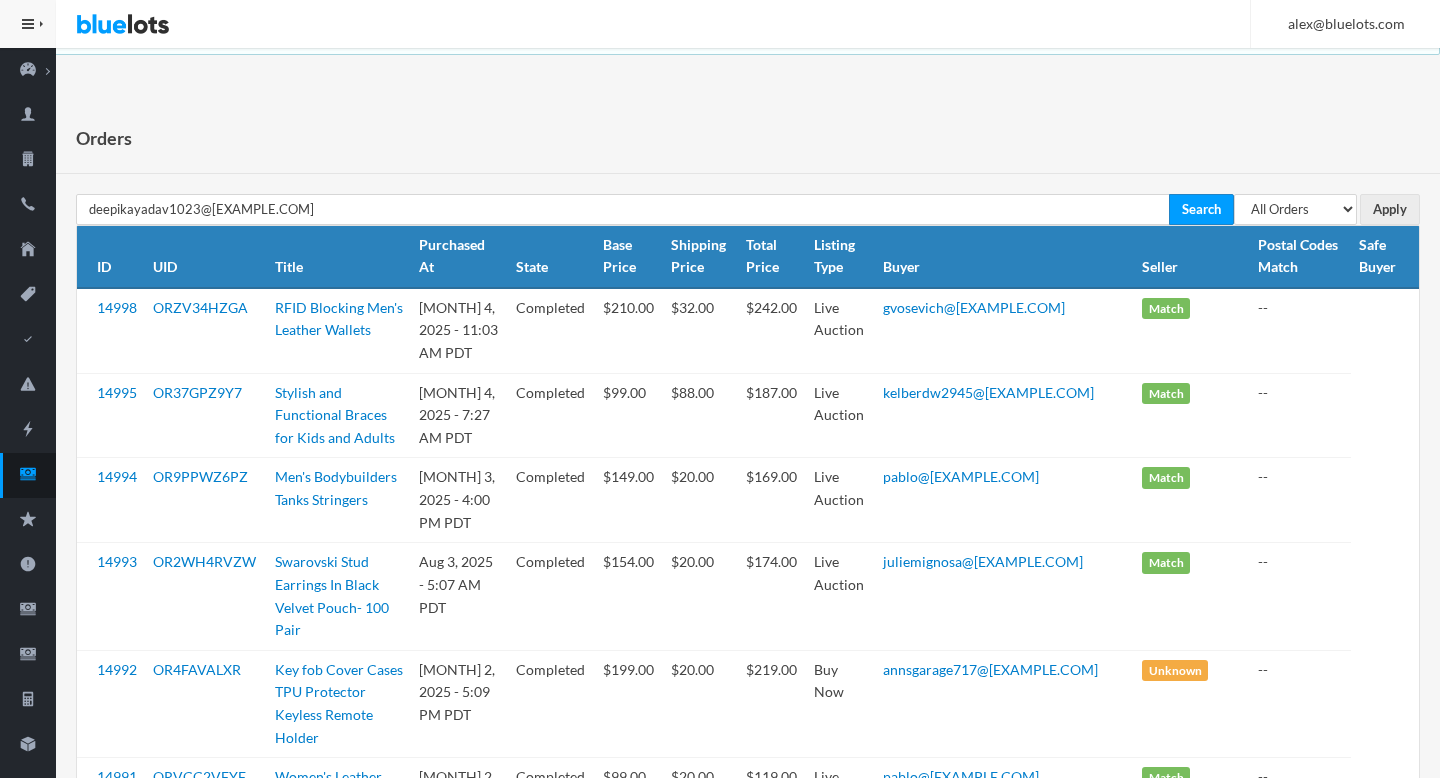 type on "deepikayadav1023@[EXAMPLE.COM]" 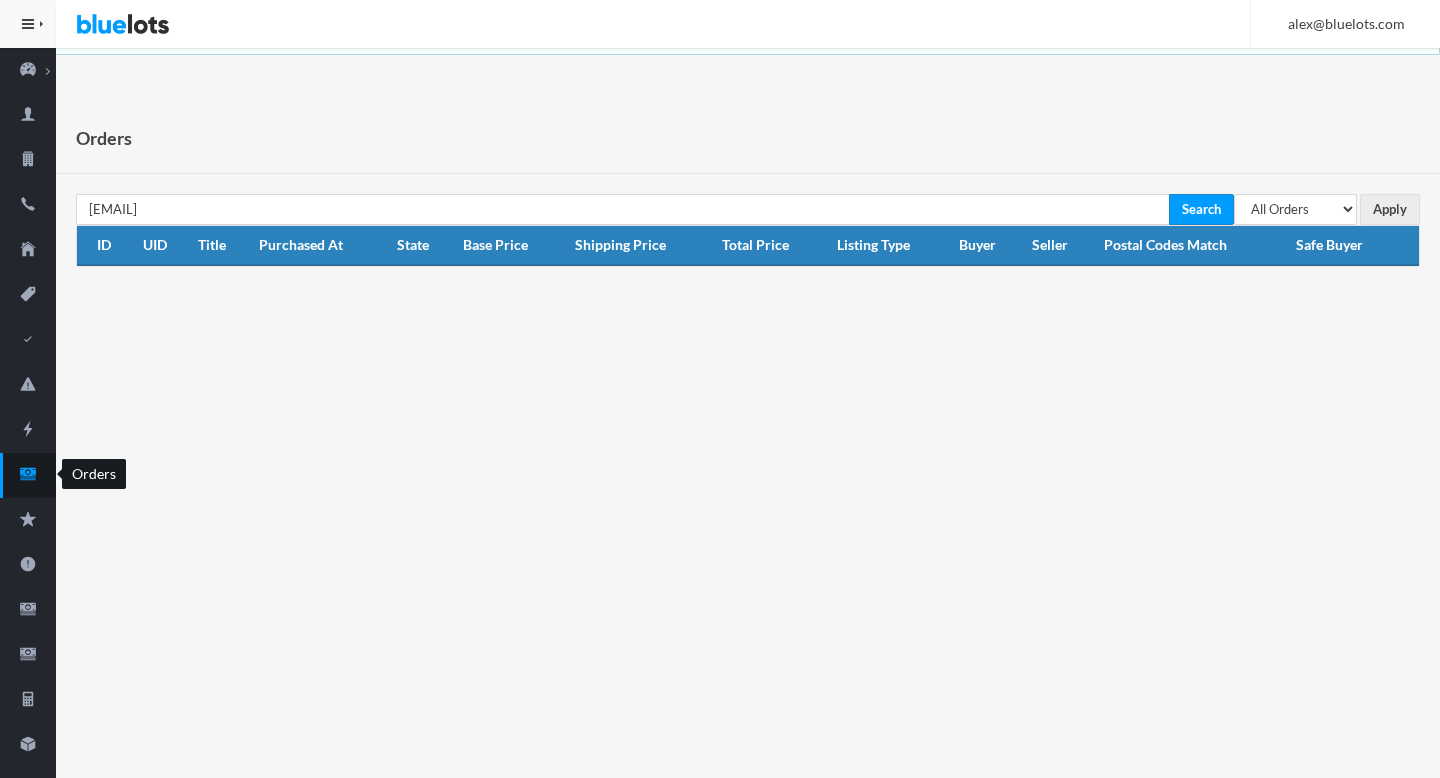 click 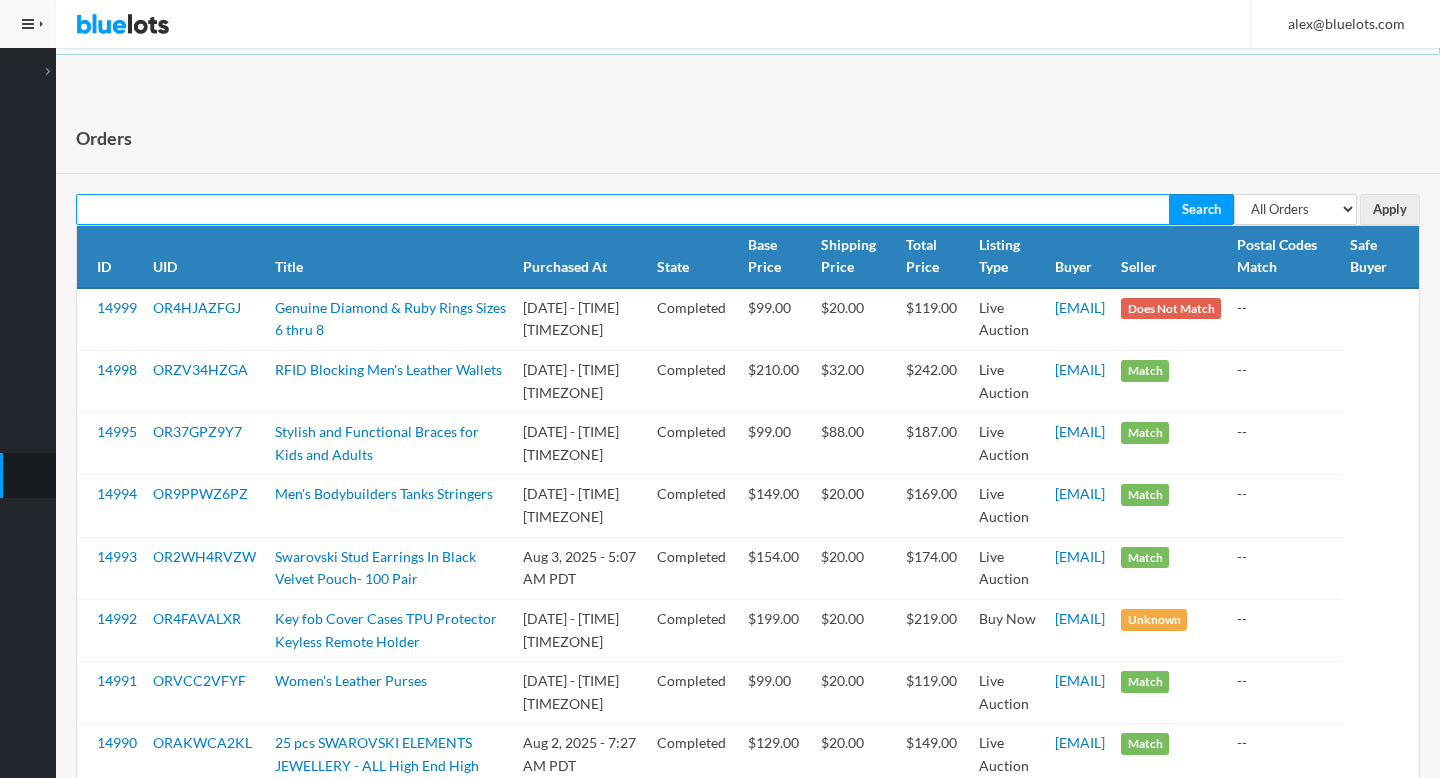 scroll, scrollTop: 0, scrollLeft: 0, axis: both 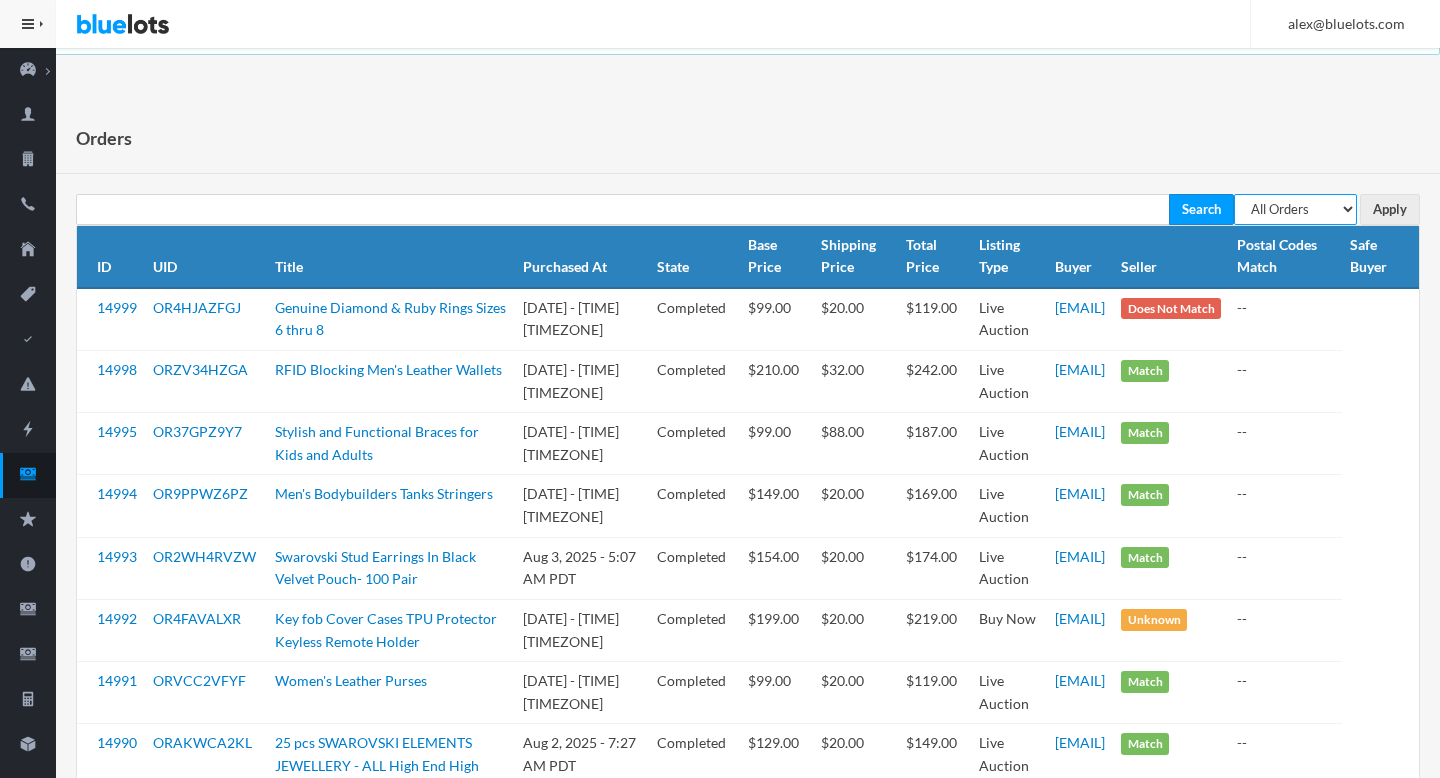 click on "All Orders Pending
Completed
Under review
Cancelled" at bounding box center (1295, 209) 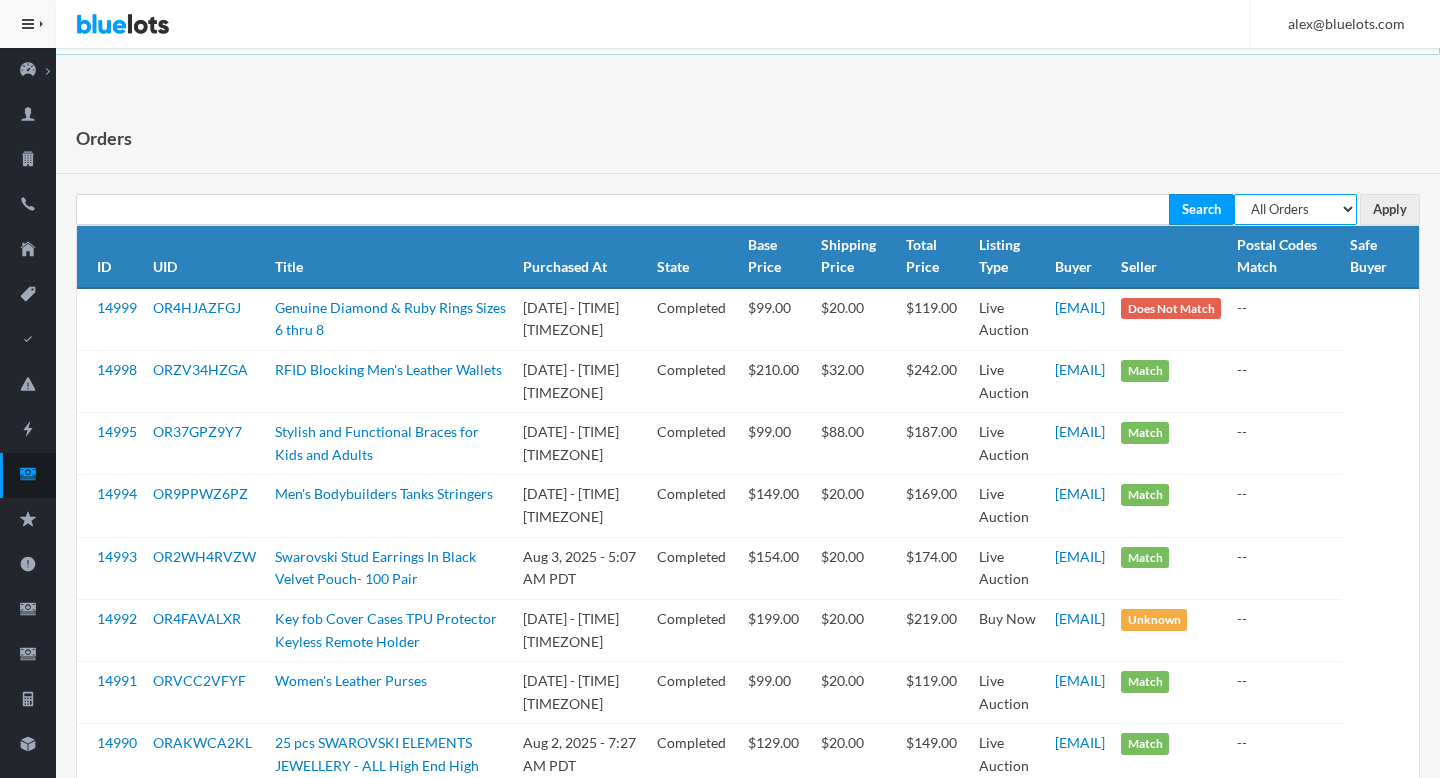 select on "pending" 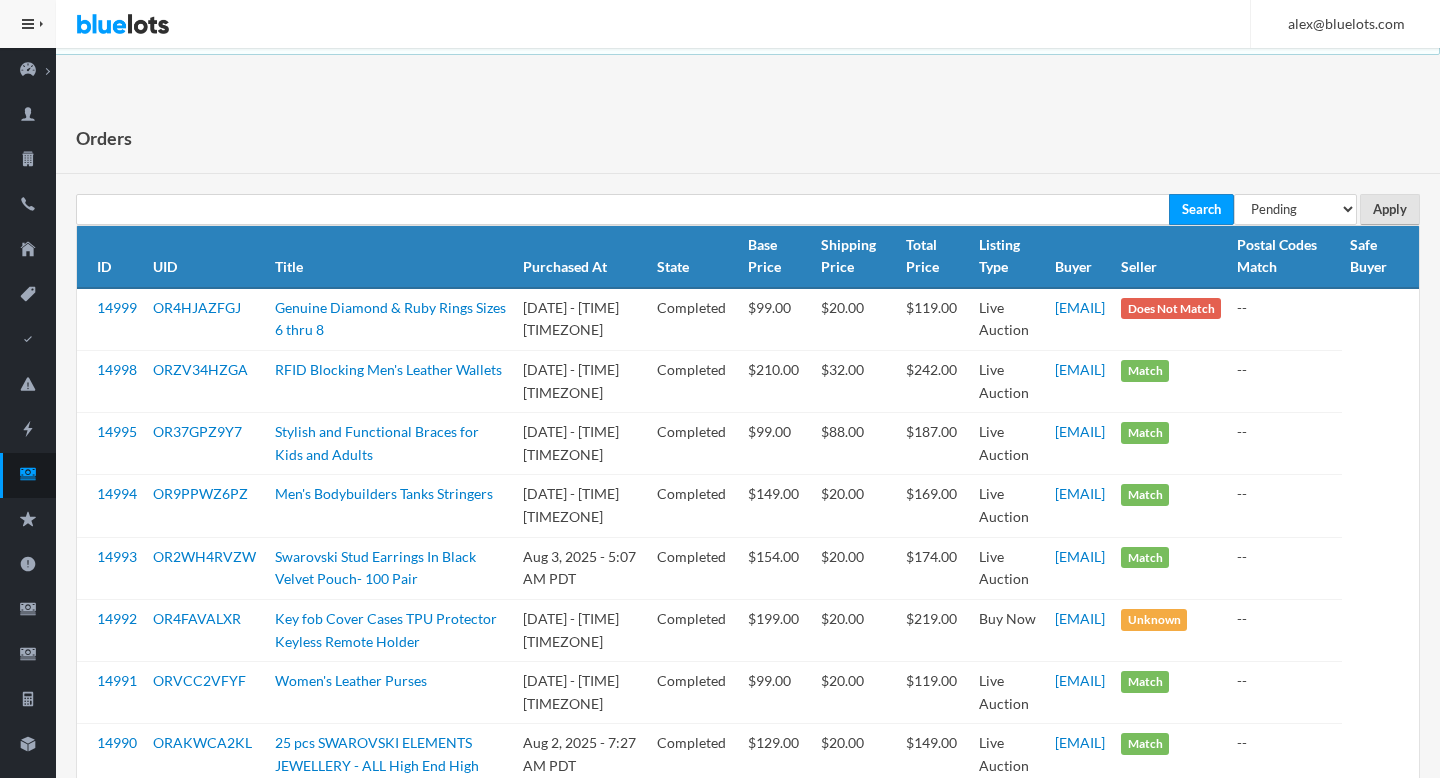 click on "Apply" at bounding box center [1390, 209] 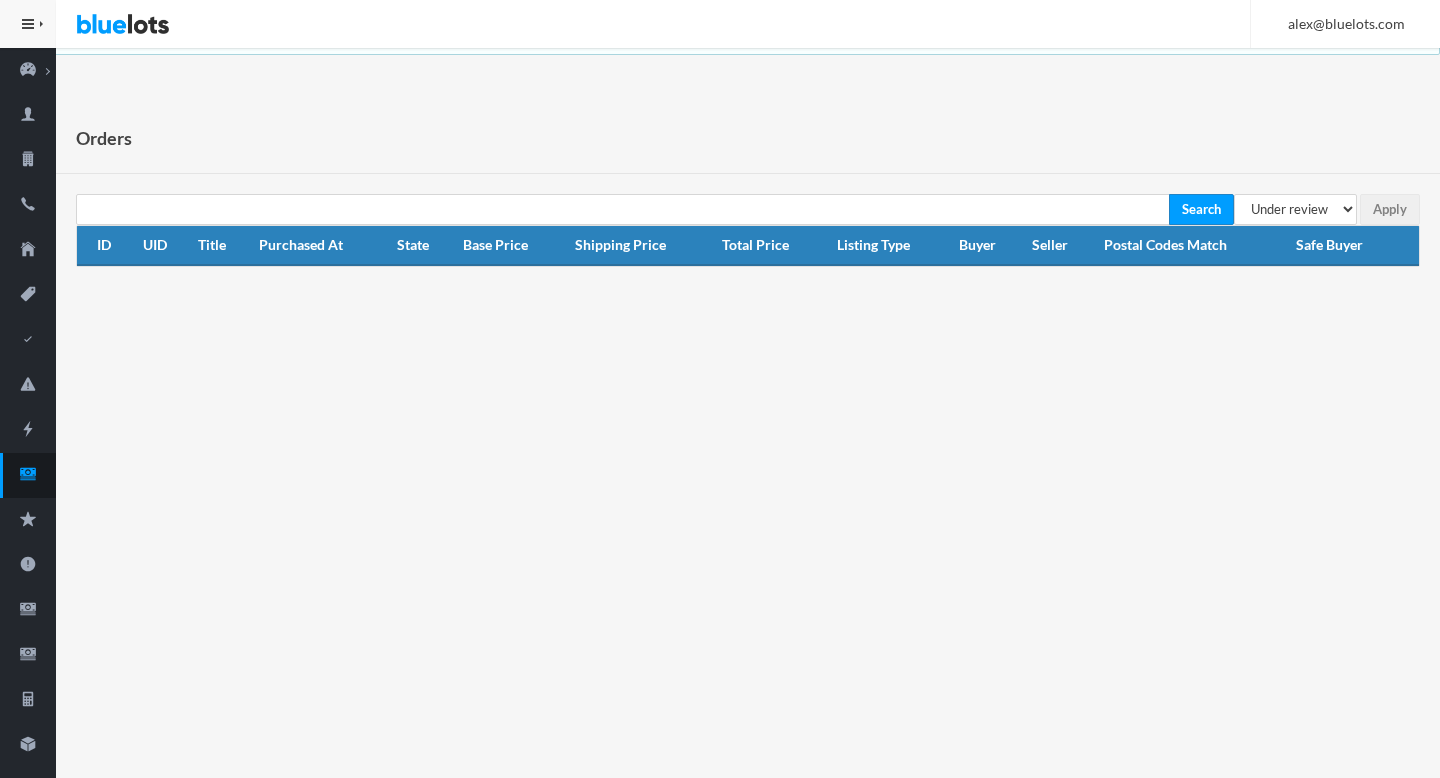select on "under_review" 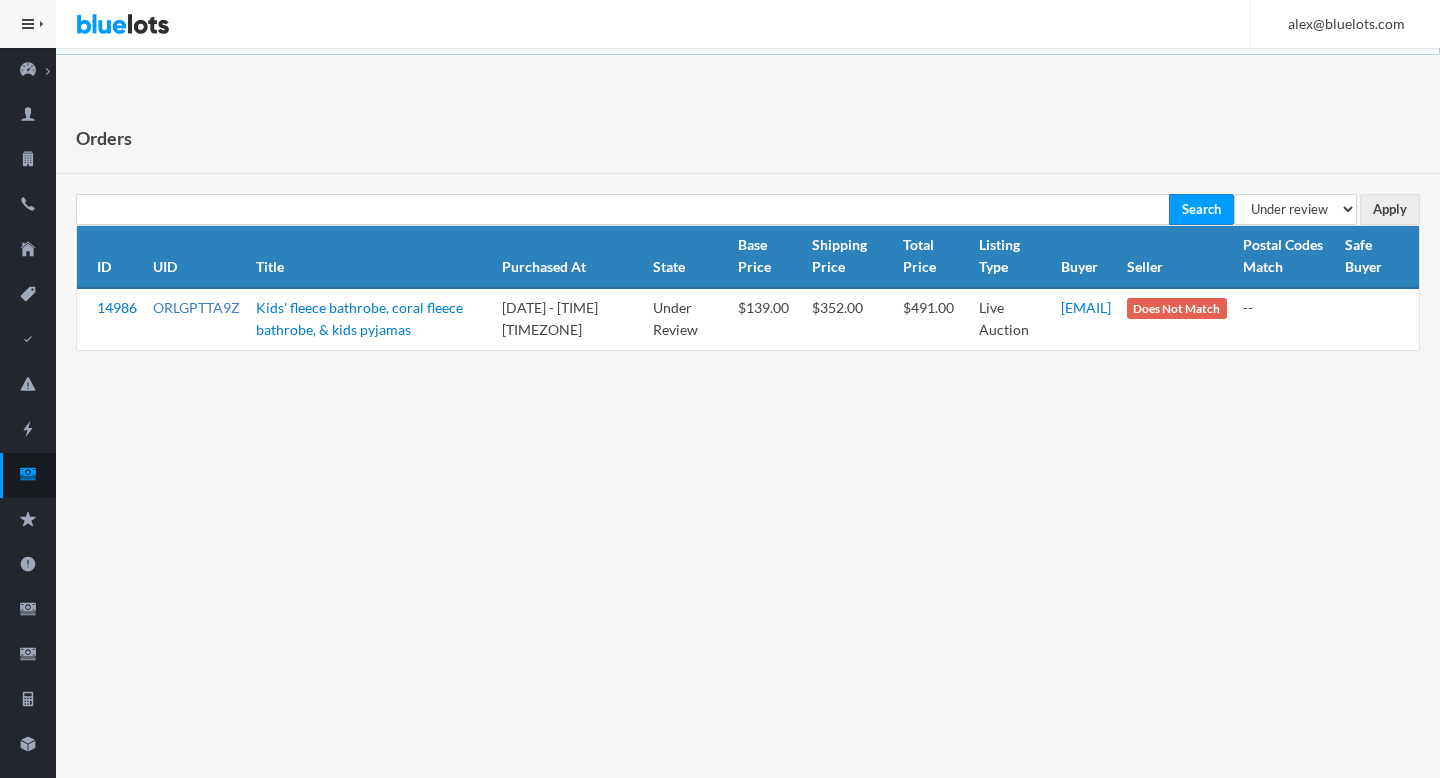 scroll, scrollTop: 0, scrollLeft: 0, axis: both 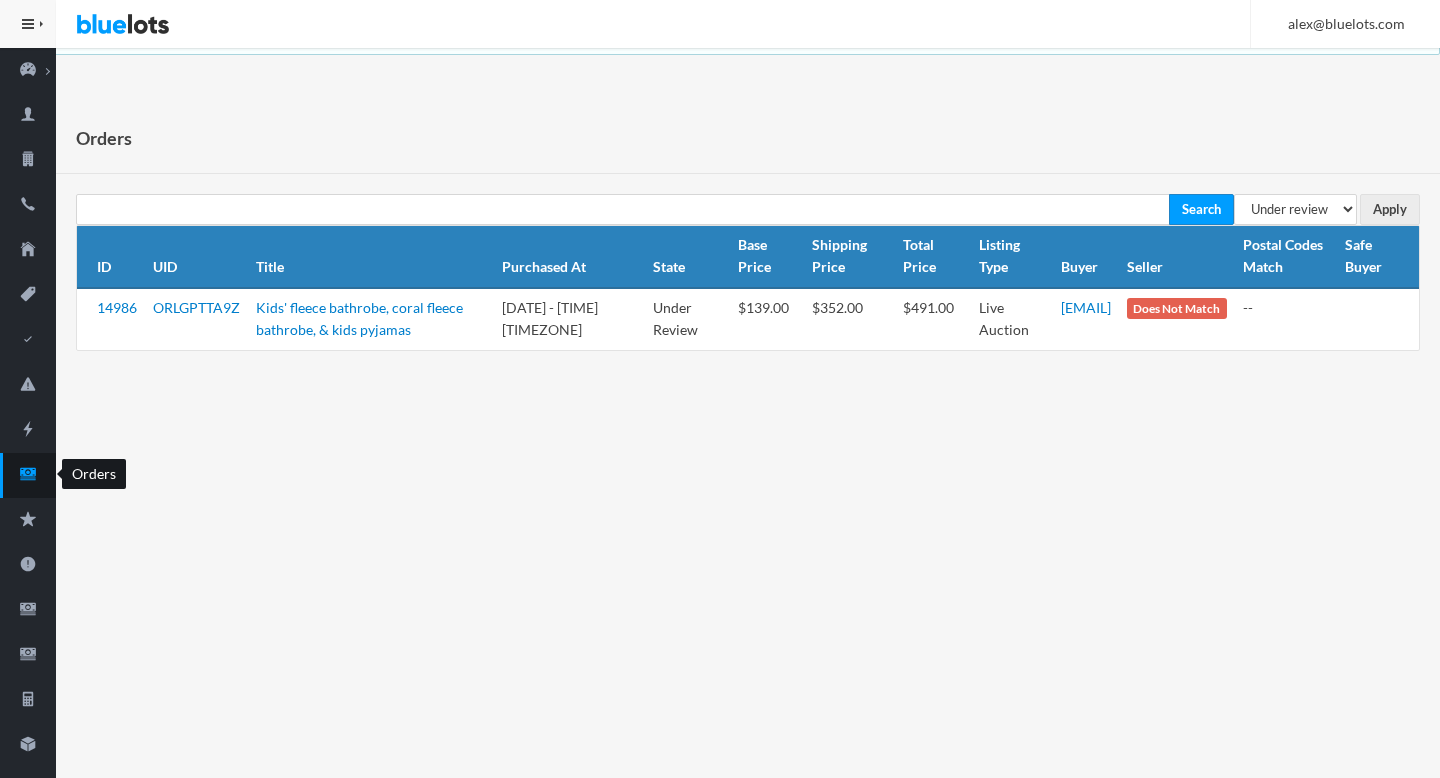click 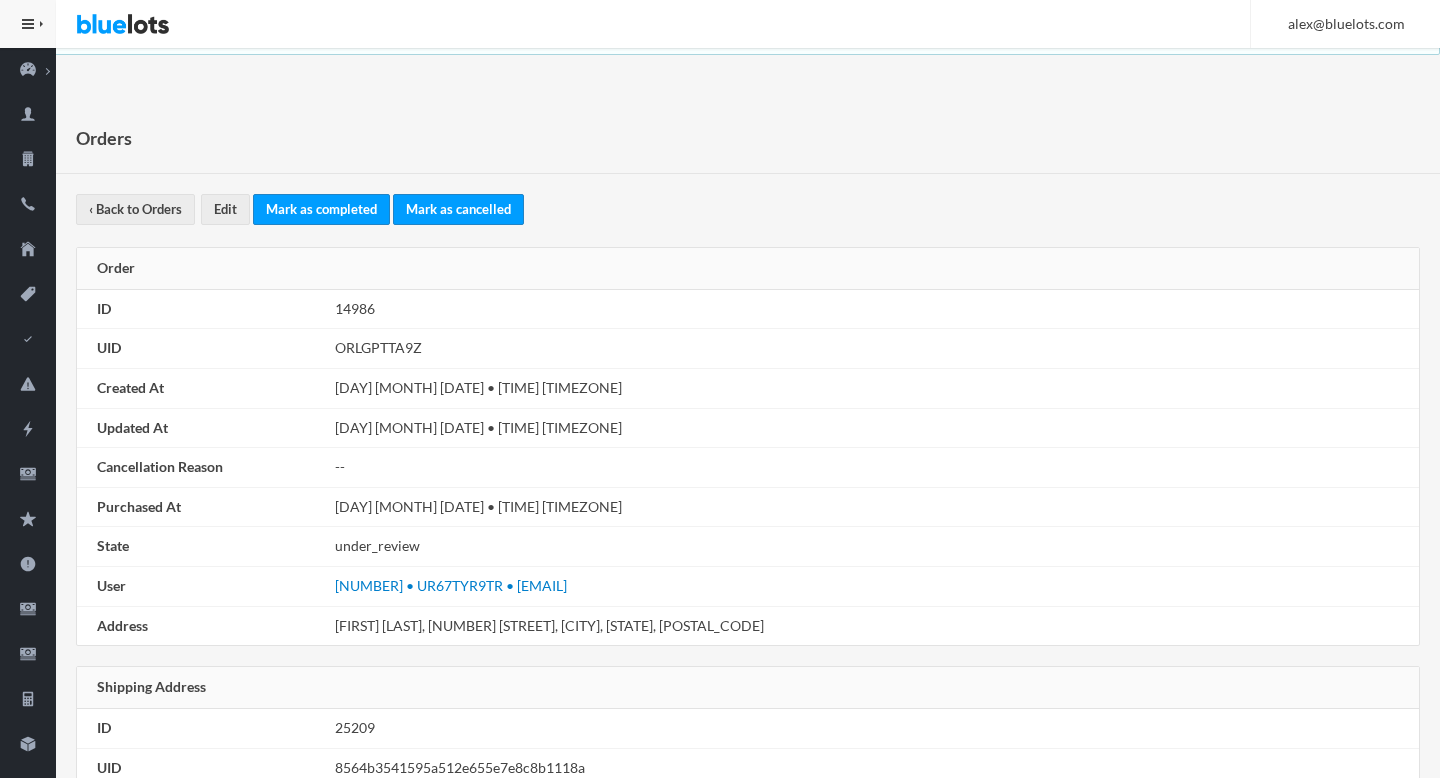 scroll, scrollTop: 0, scrollLeft: 0, axis: both 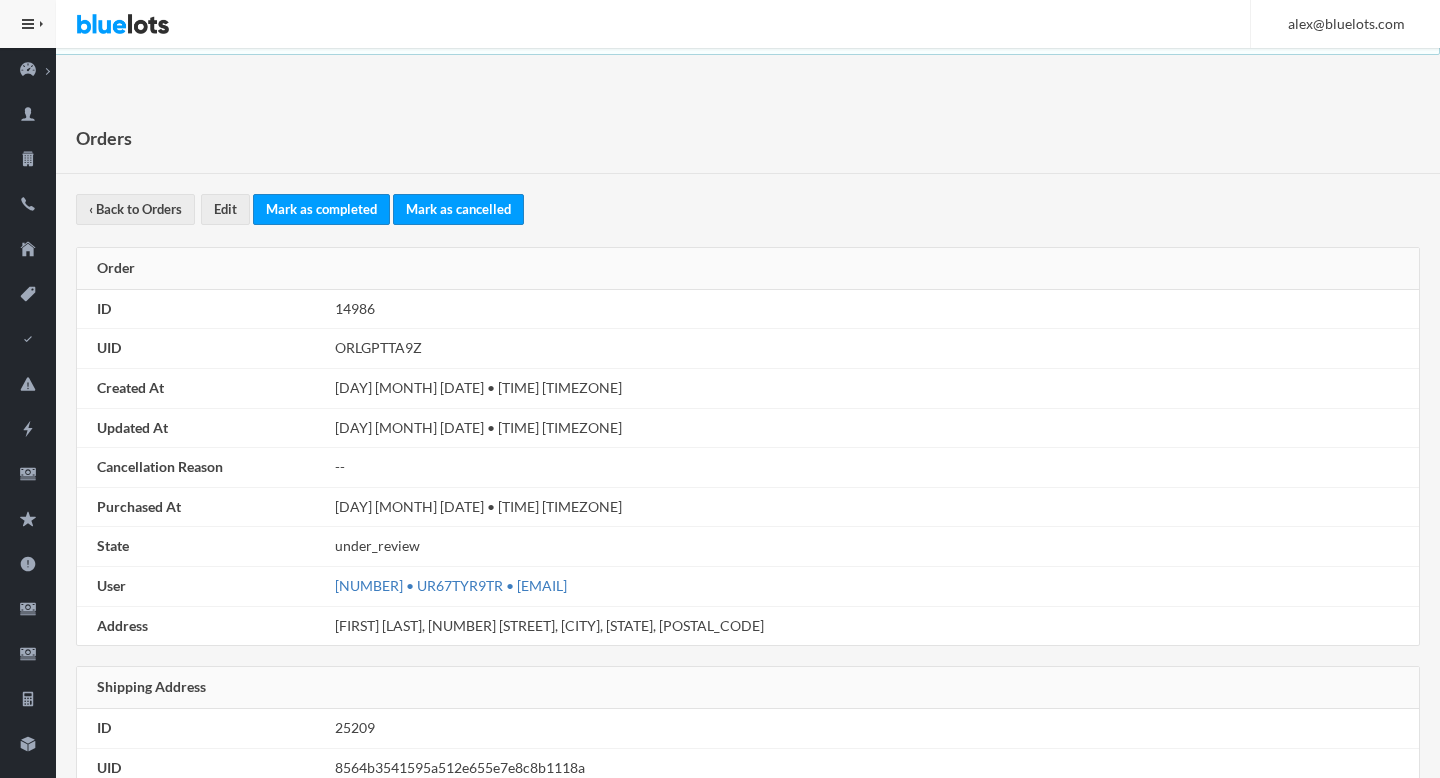 click on "[NUMBER] • UR67TYR9TR • [EMAIL]" at bounding box center [451, 585] 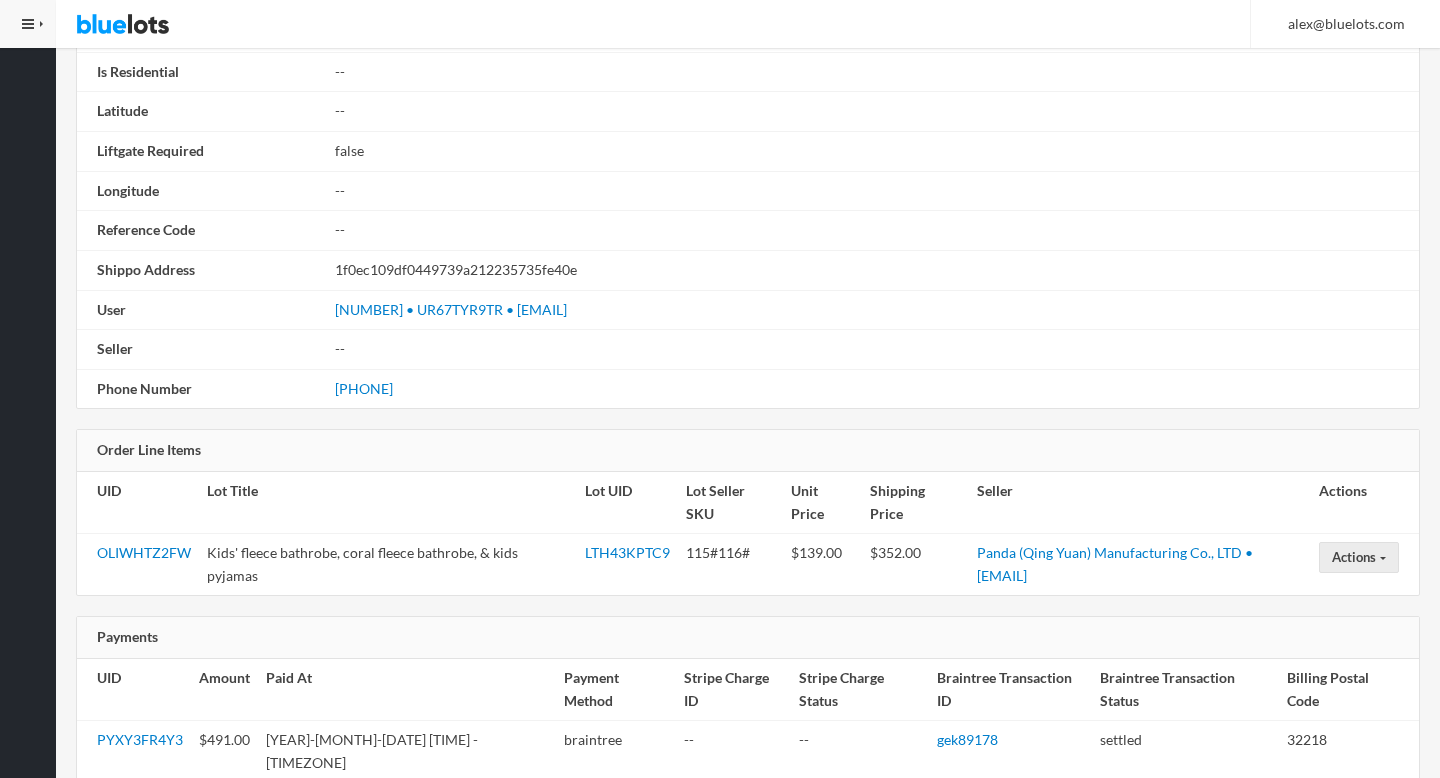 scroll, scrollTop: 0, scrollLeft: 0, axis: both 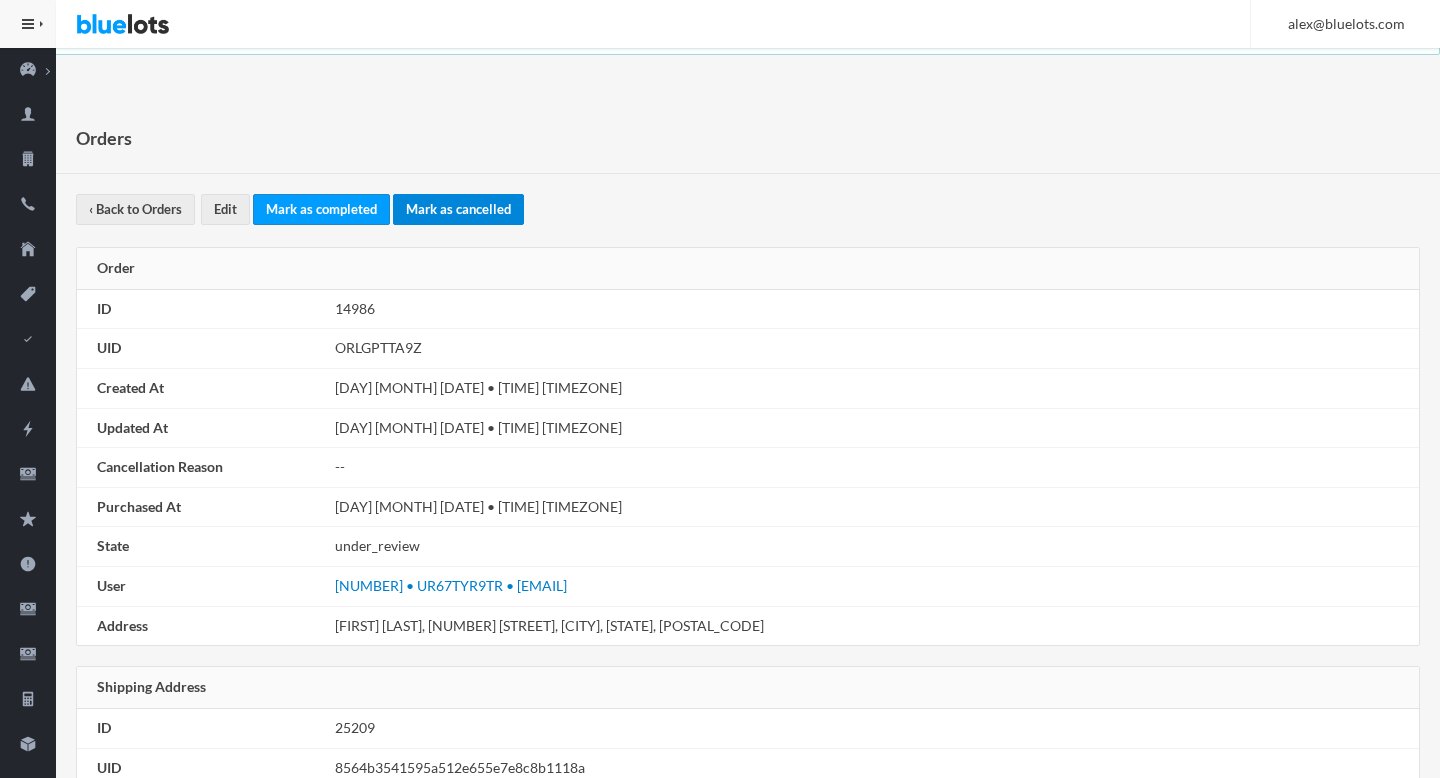 click on "Mark as cancelled" at bounding box center (458, 209) 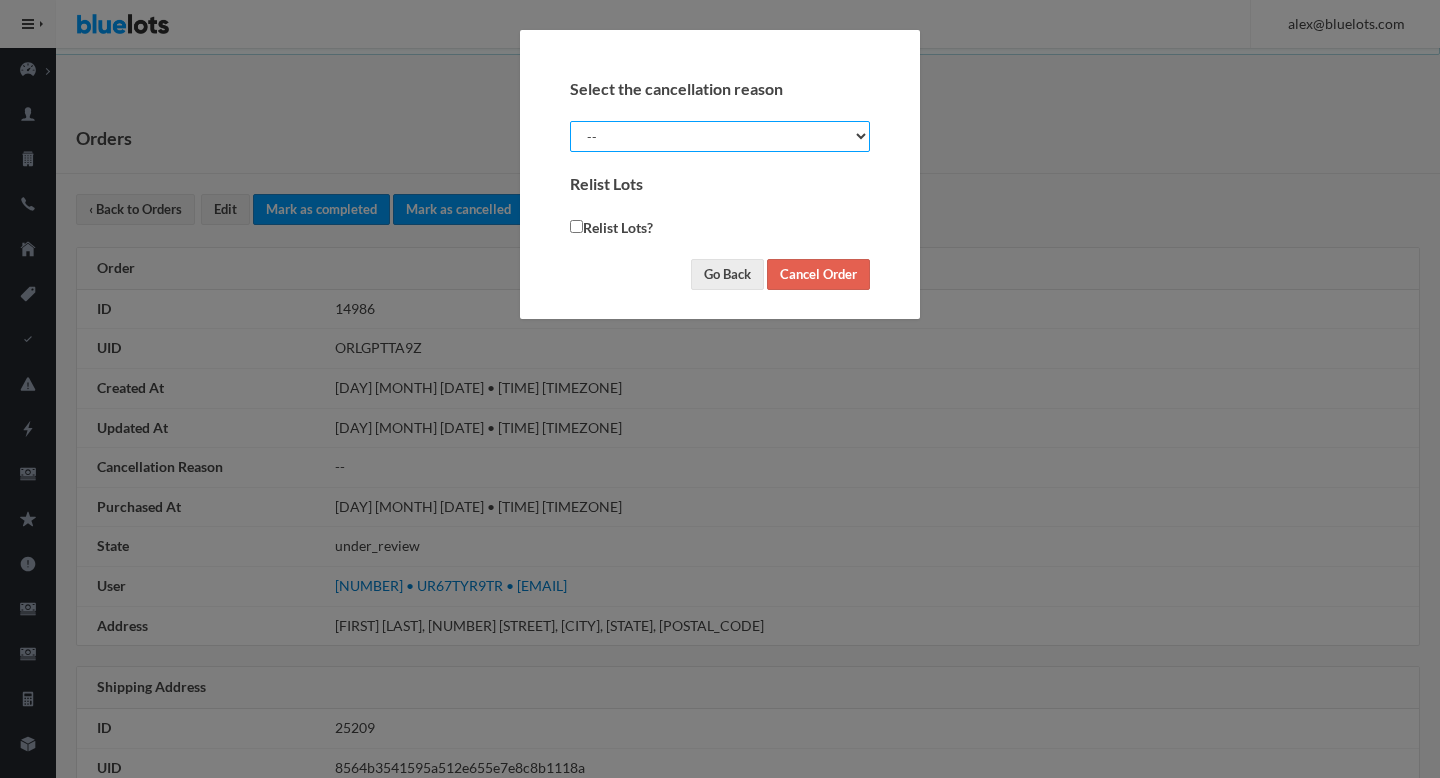 click on "--
Suspected Fraud
Buyer Requested
Seller Requested" at bounding box center (720, 136) 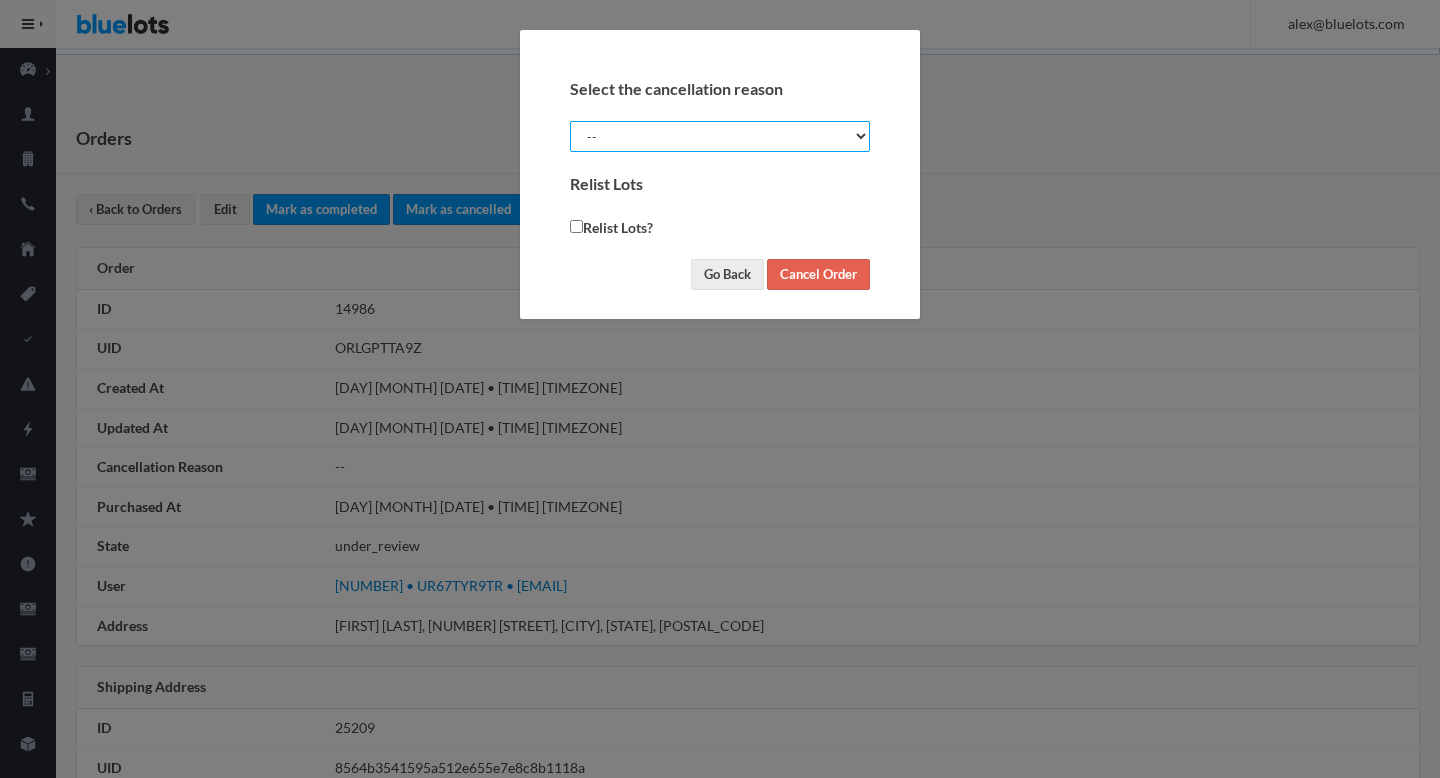 select on "suspected_fraud" 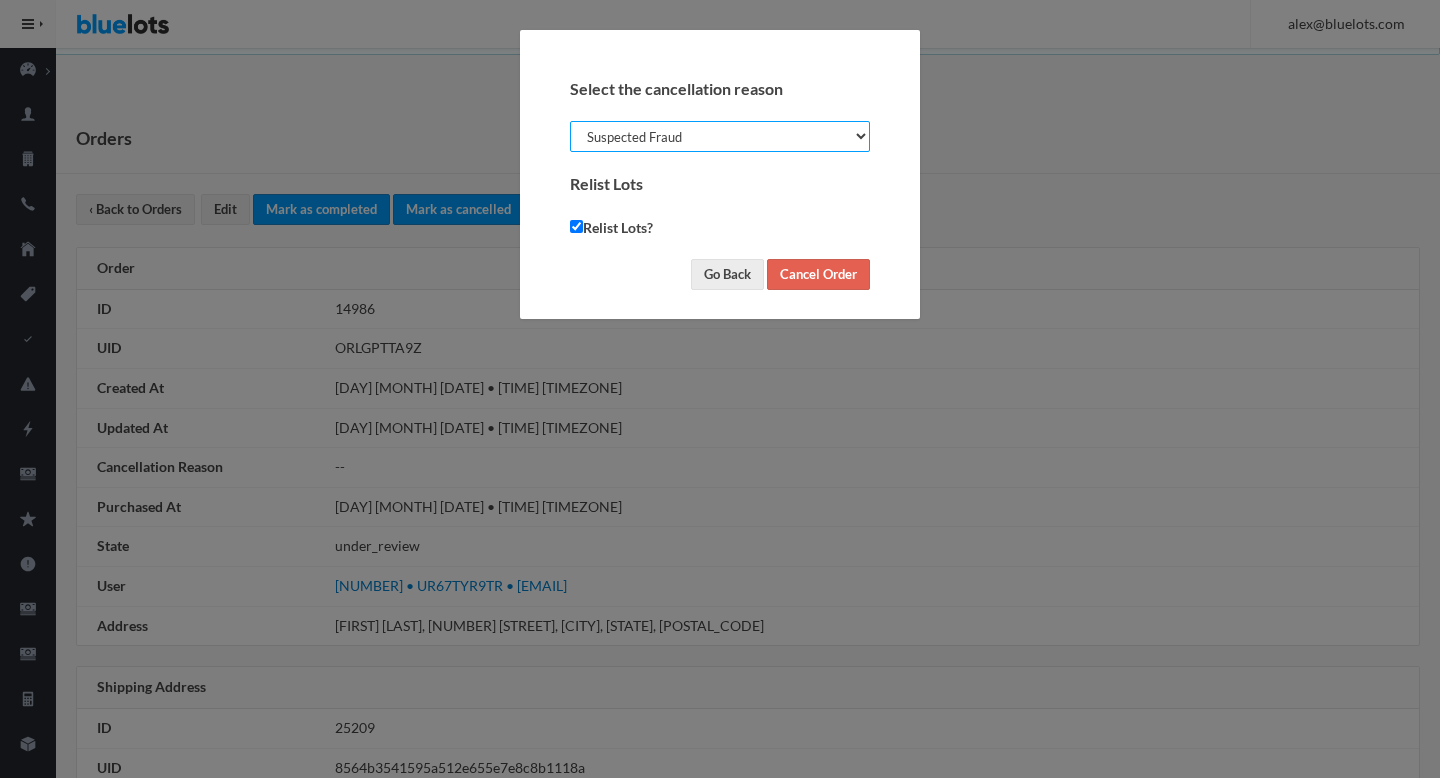 checkbox on "true" 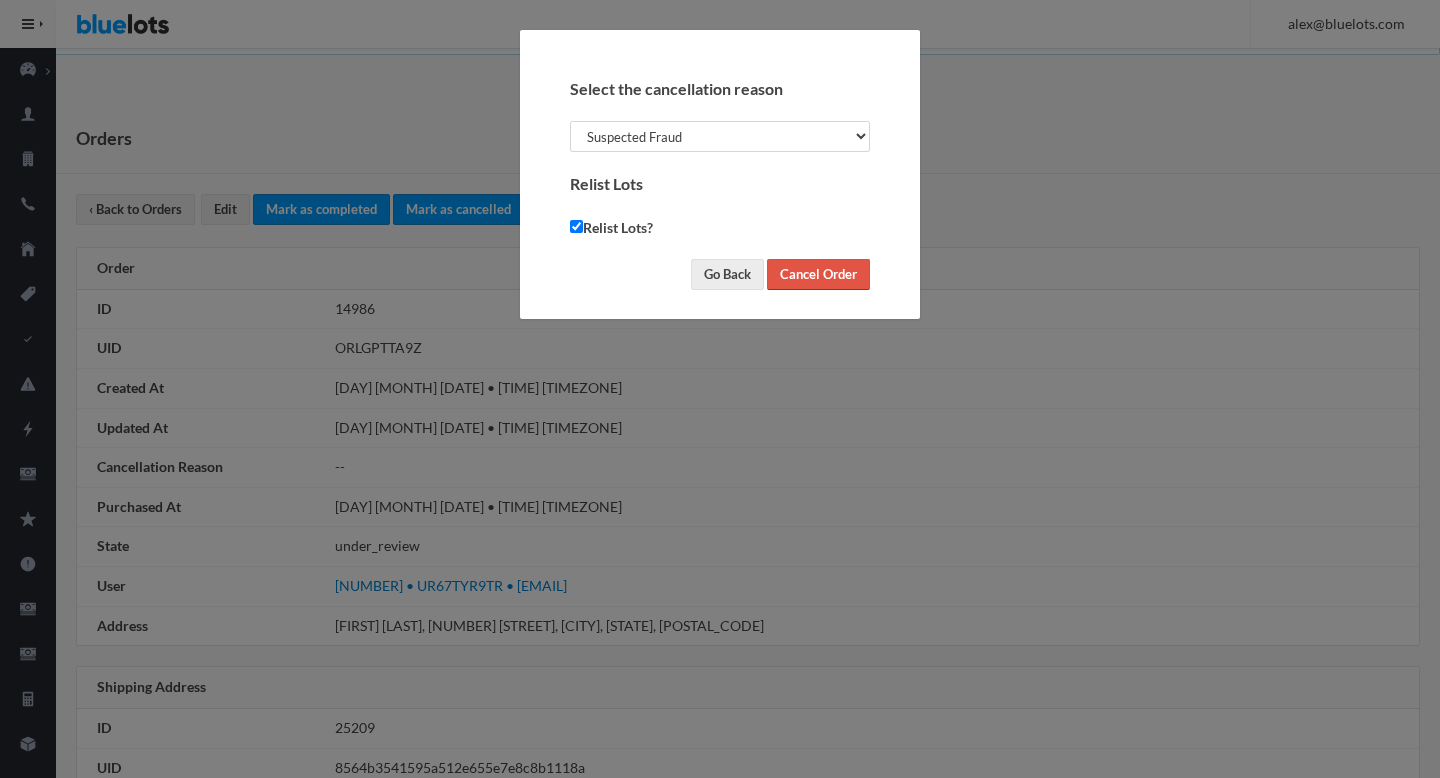 click on "Cancel Order" at bounding box center (818, 274) 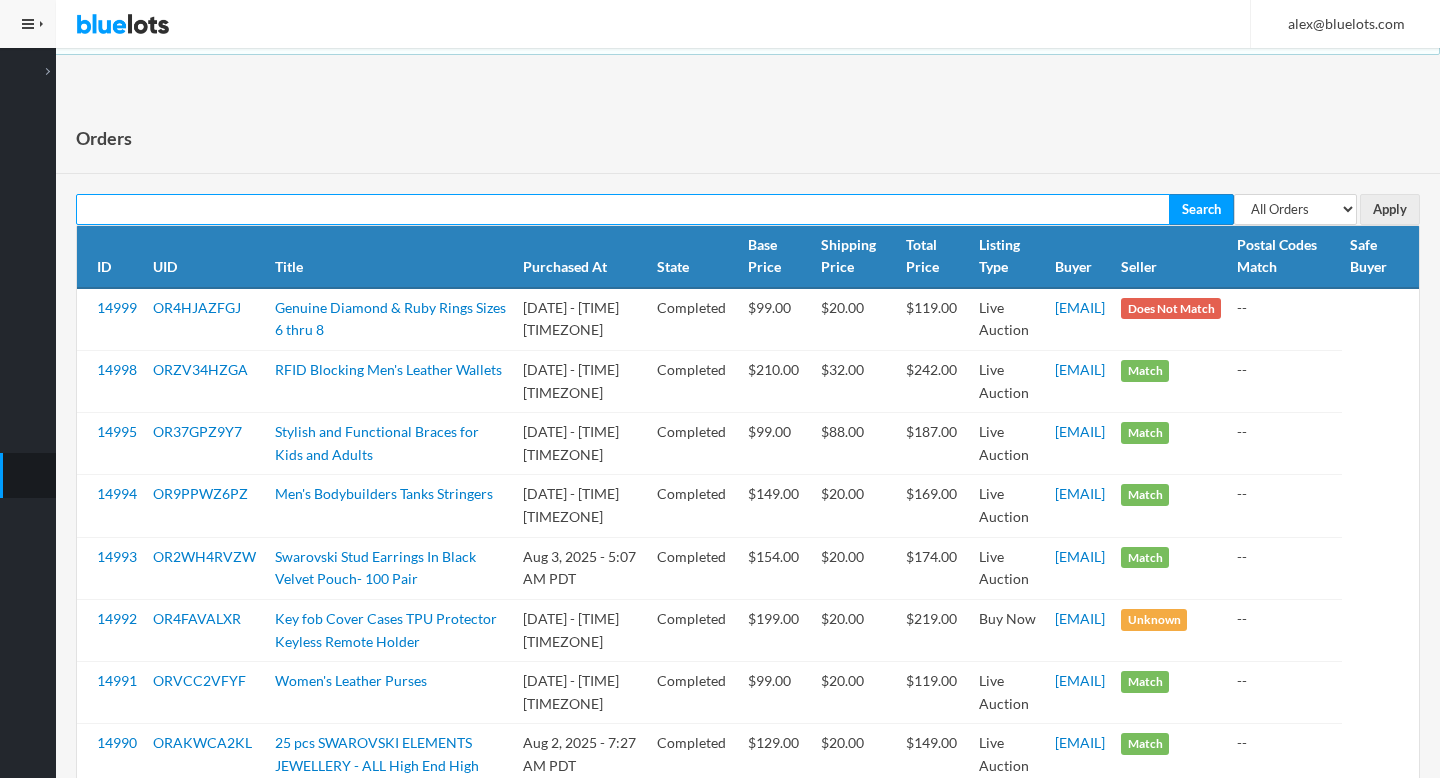 scroll, scrollTop: 0, scrollLeft: 0, axis: both 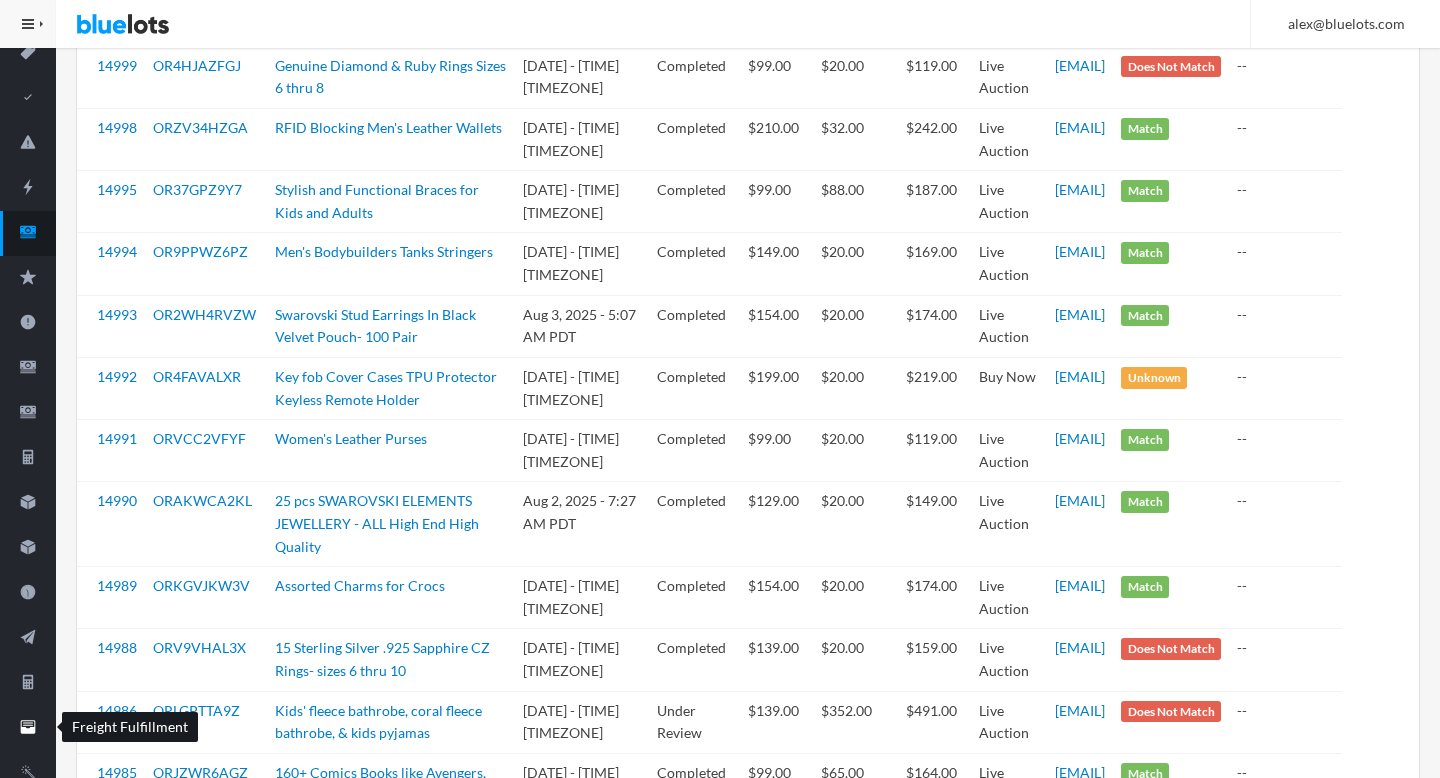 click 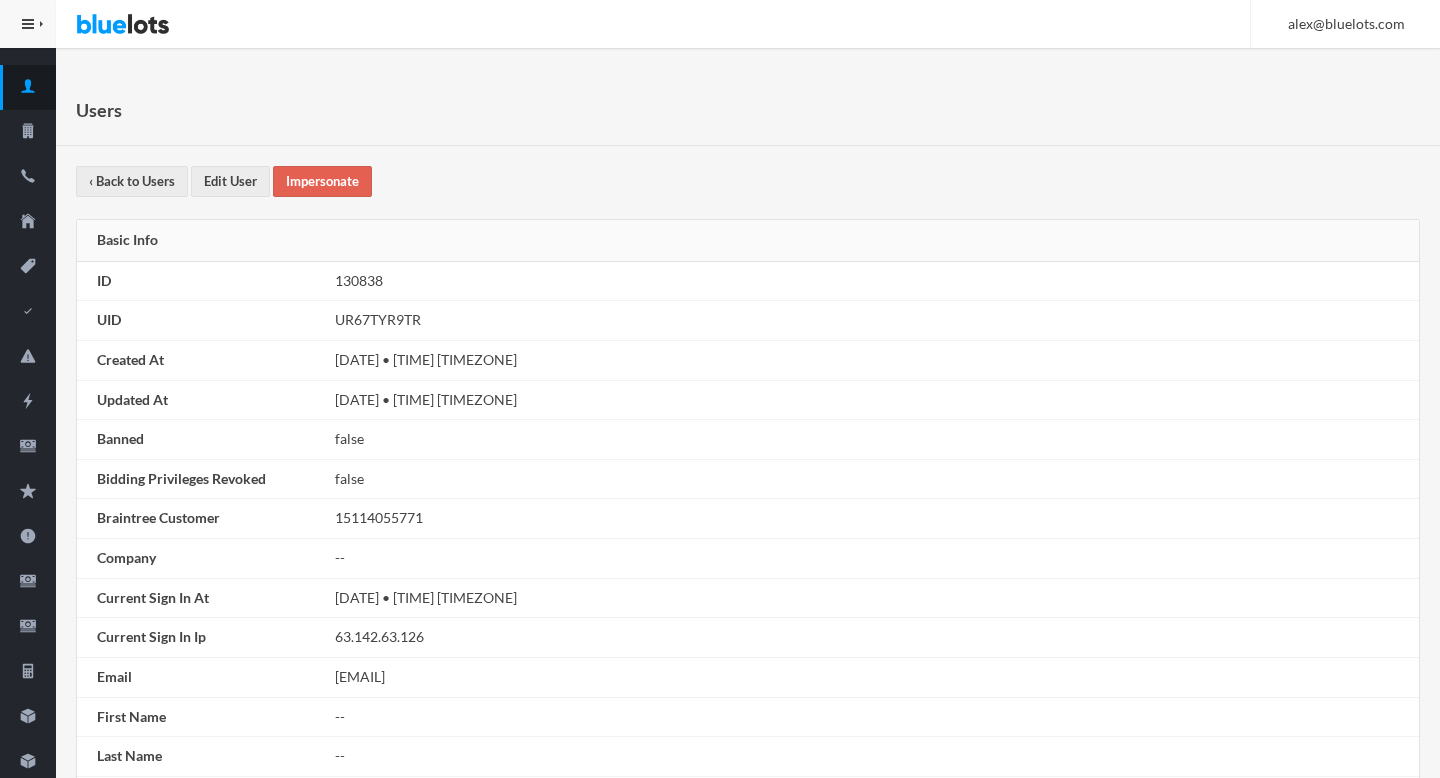 scroll, scrollTop: 0, scrollLeft: 0, axis: both 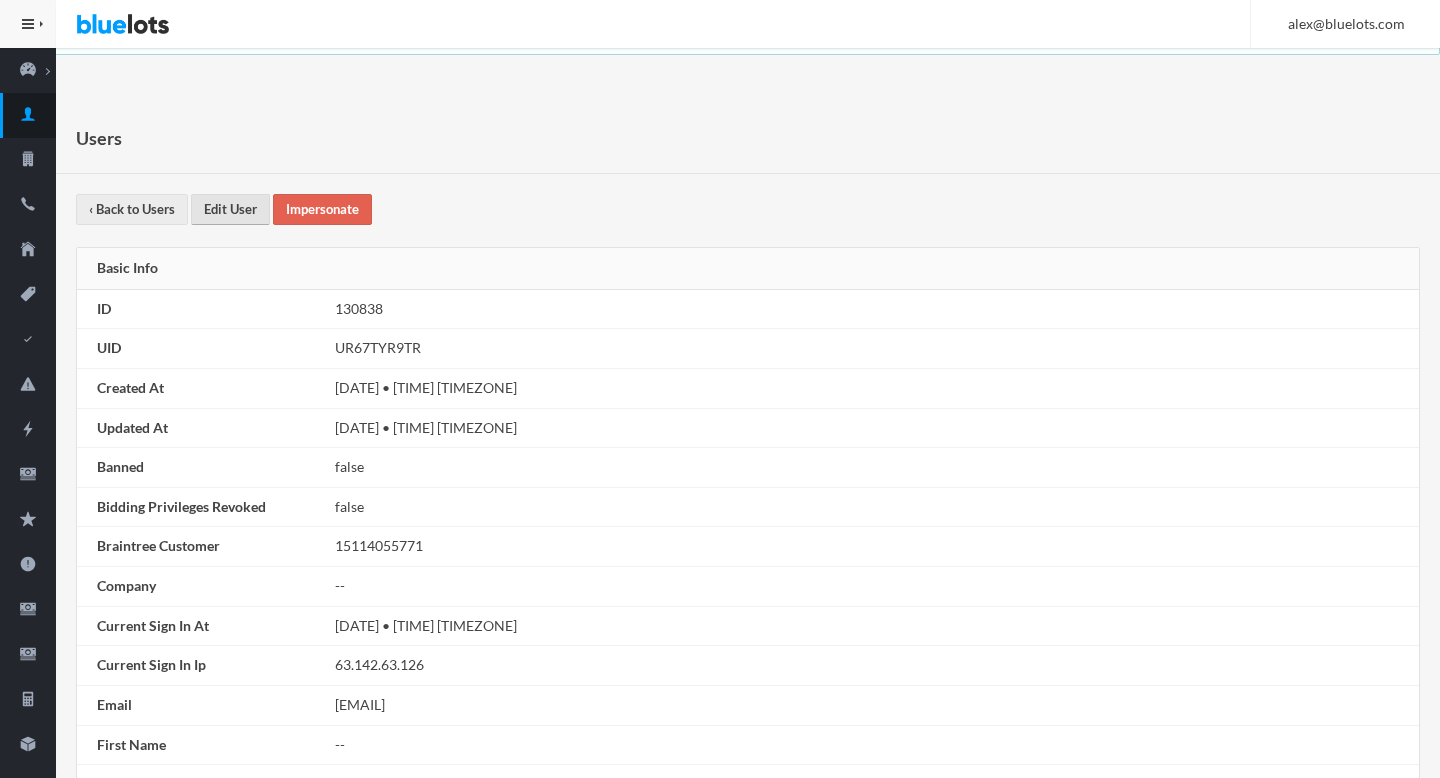 click on "Edit User" at bounding box center (230, 209) 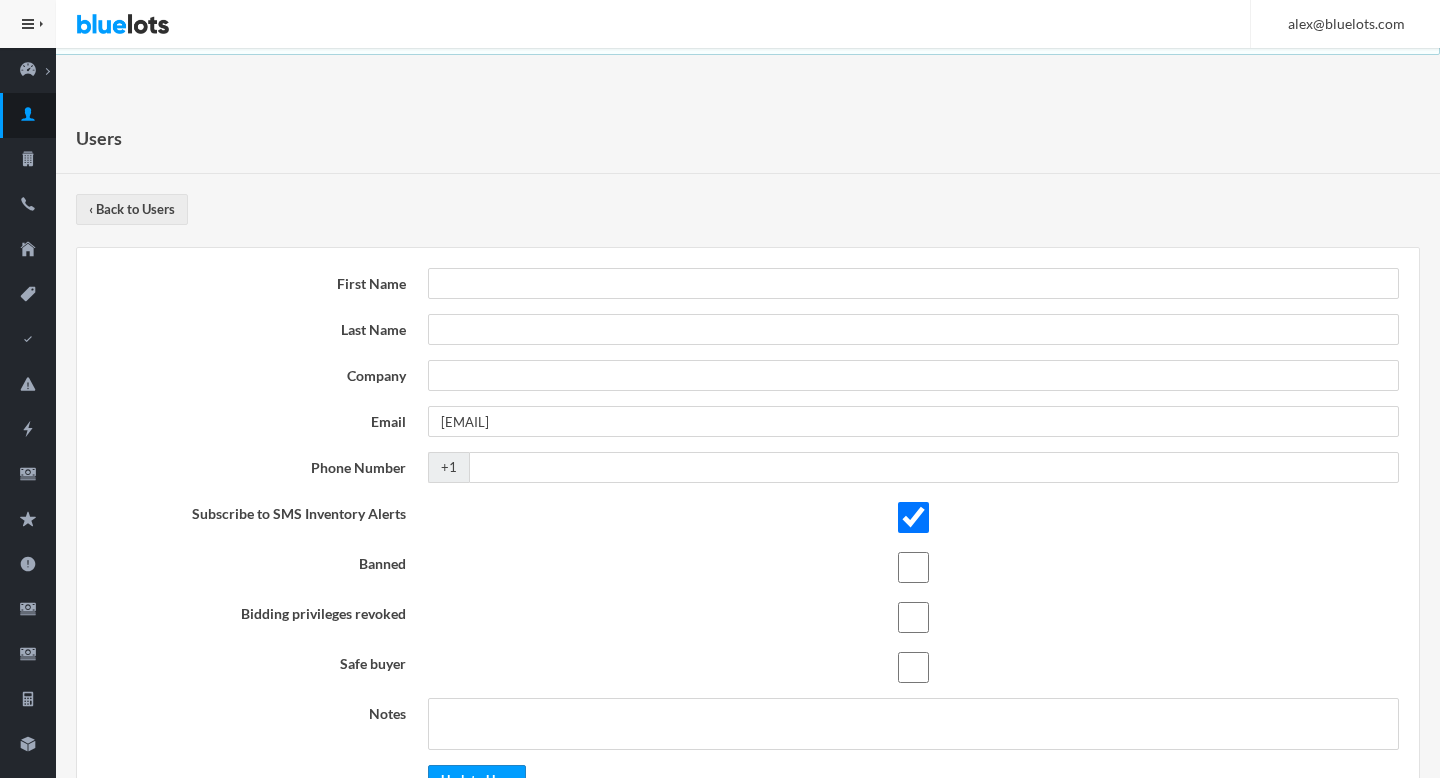scroll, scrollTop: 0, scrollLeft: 0, axis: both 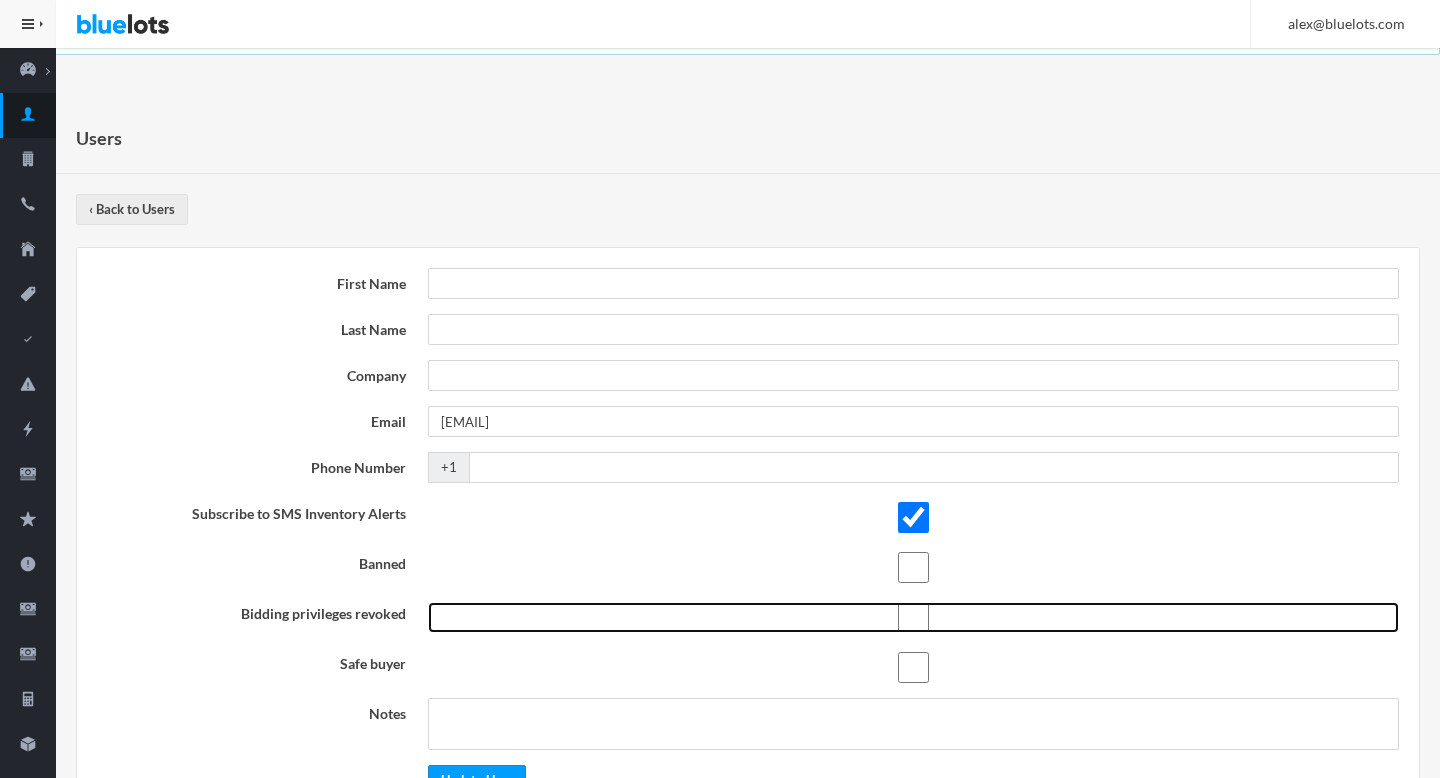 click at bounding box center [913, 617] 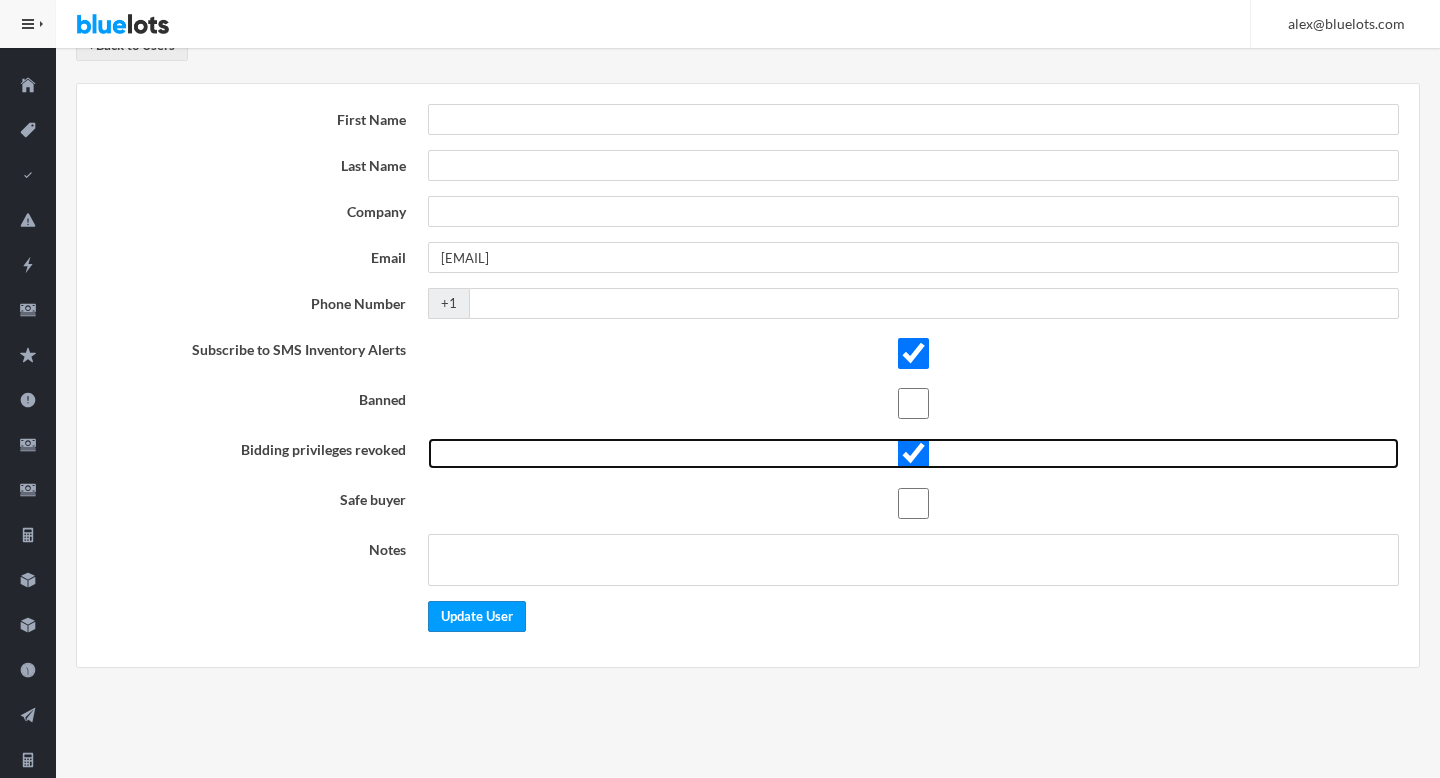 scroll, scrollTop: 182, scrollLeft: 0, axis: vertical 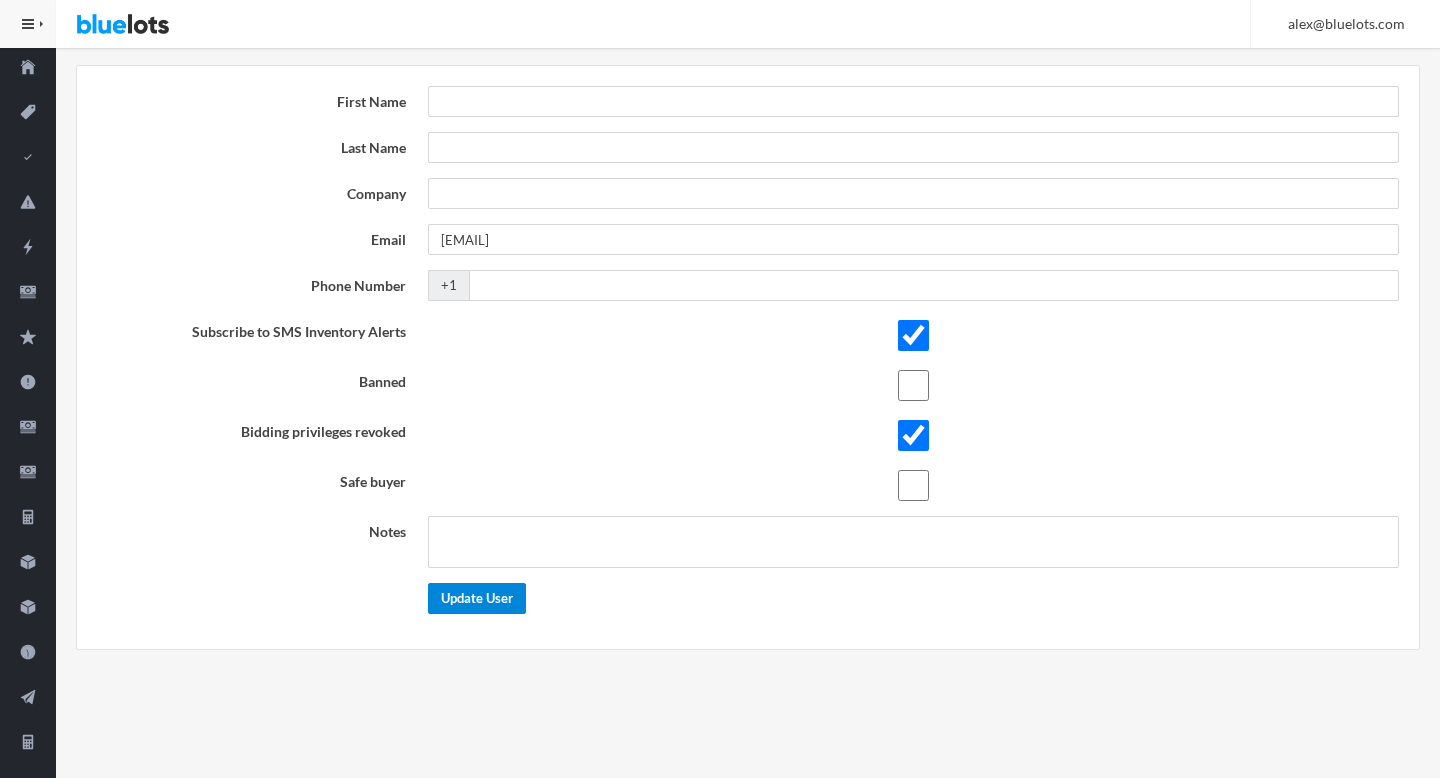 click on "Update User" at bounding box center [477, 598] 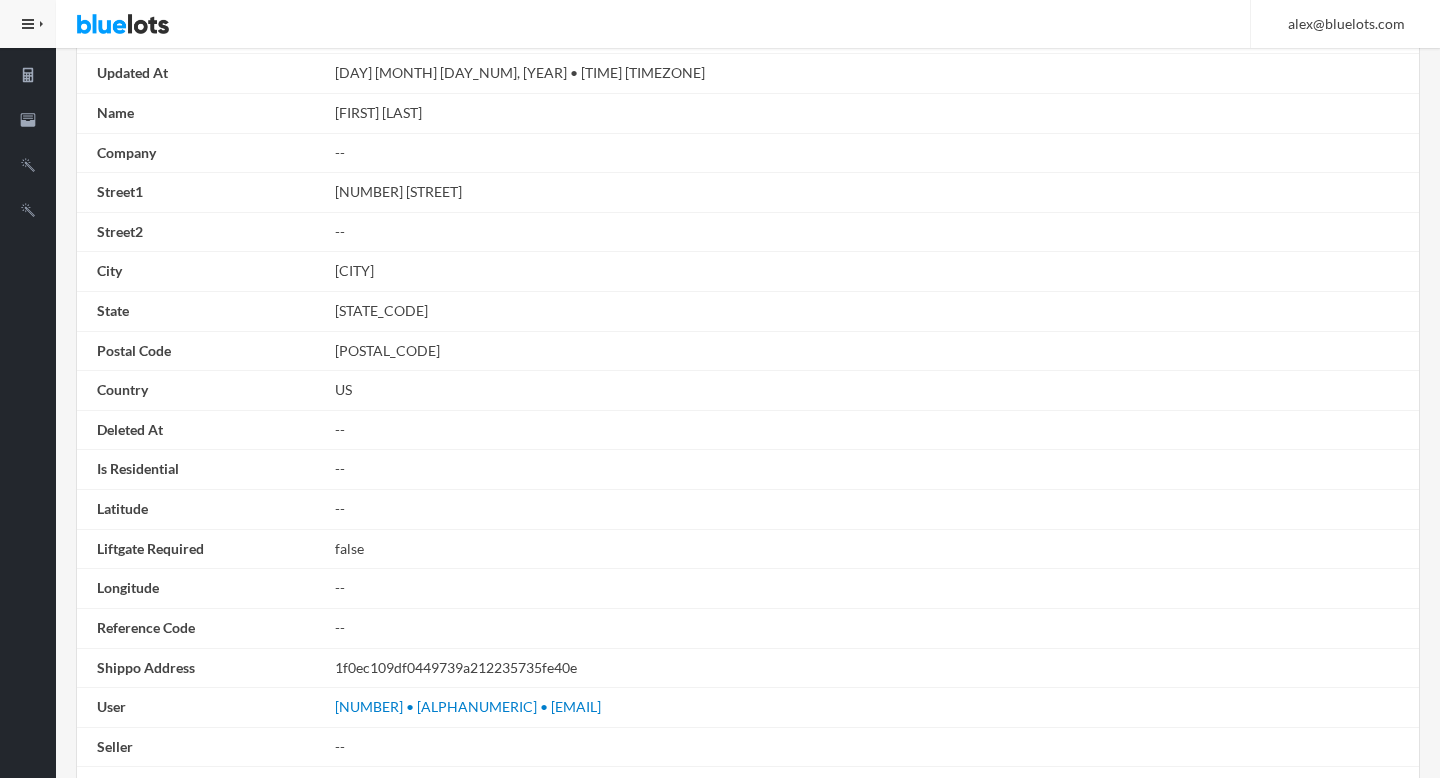 scroll, scrollTop: 1247, scrollLeft: 0, axis: vertical 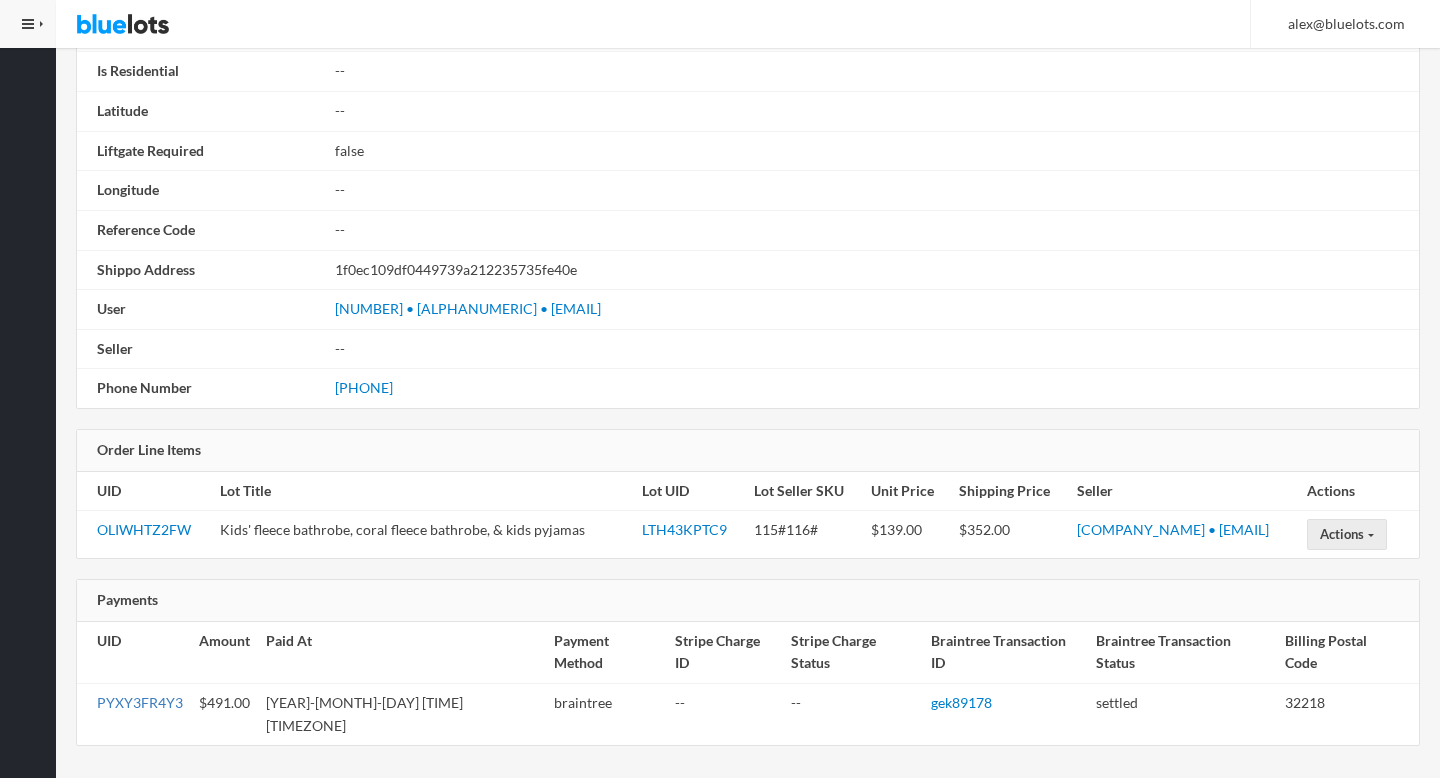 click on "PYXY3FR4Y3" at bounding box center [140, 702] 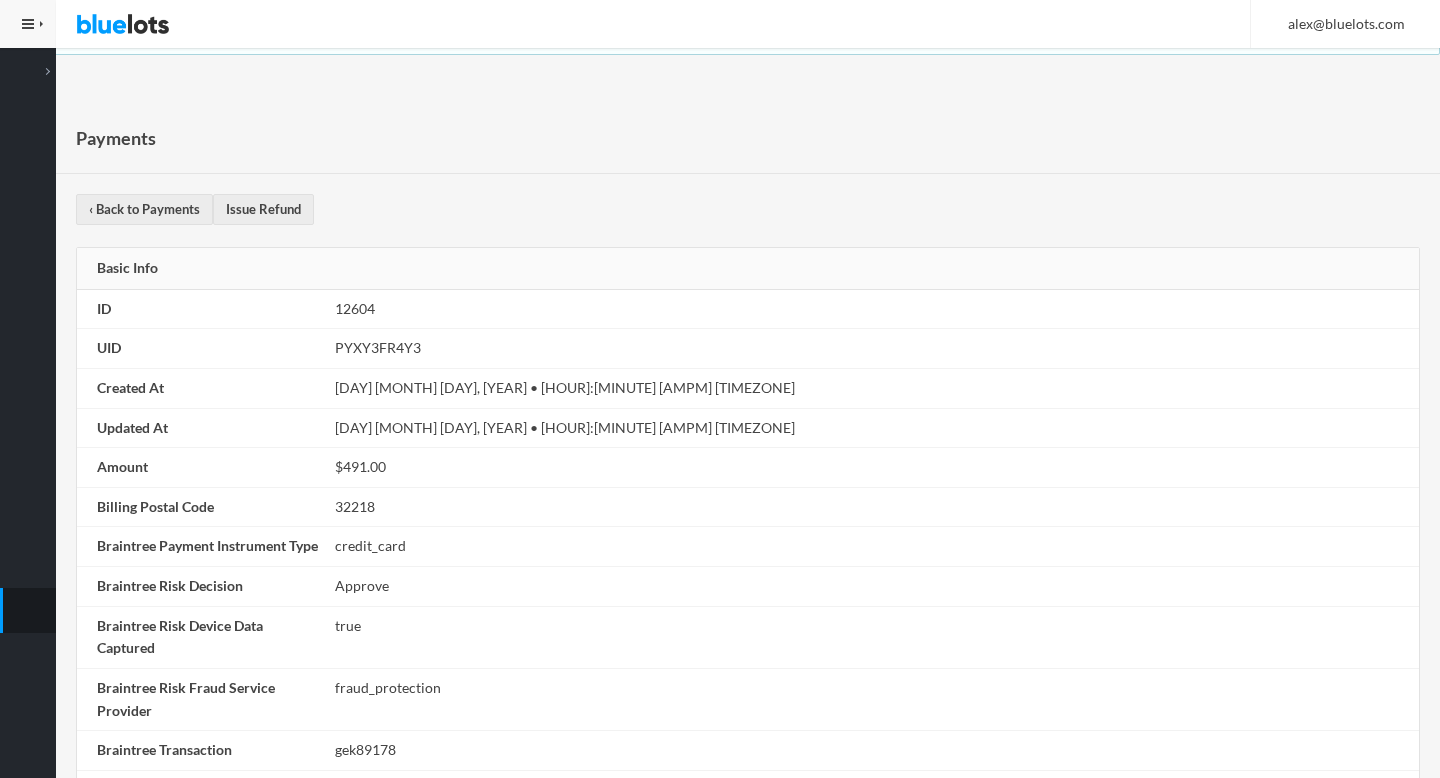 scroll, scrollTop: 0, scrollLeft: 0, axis: both 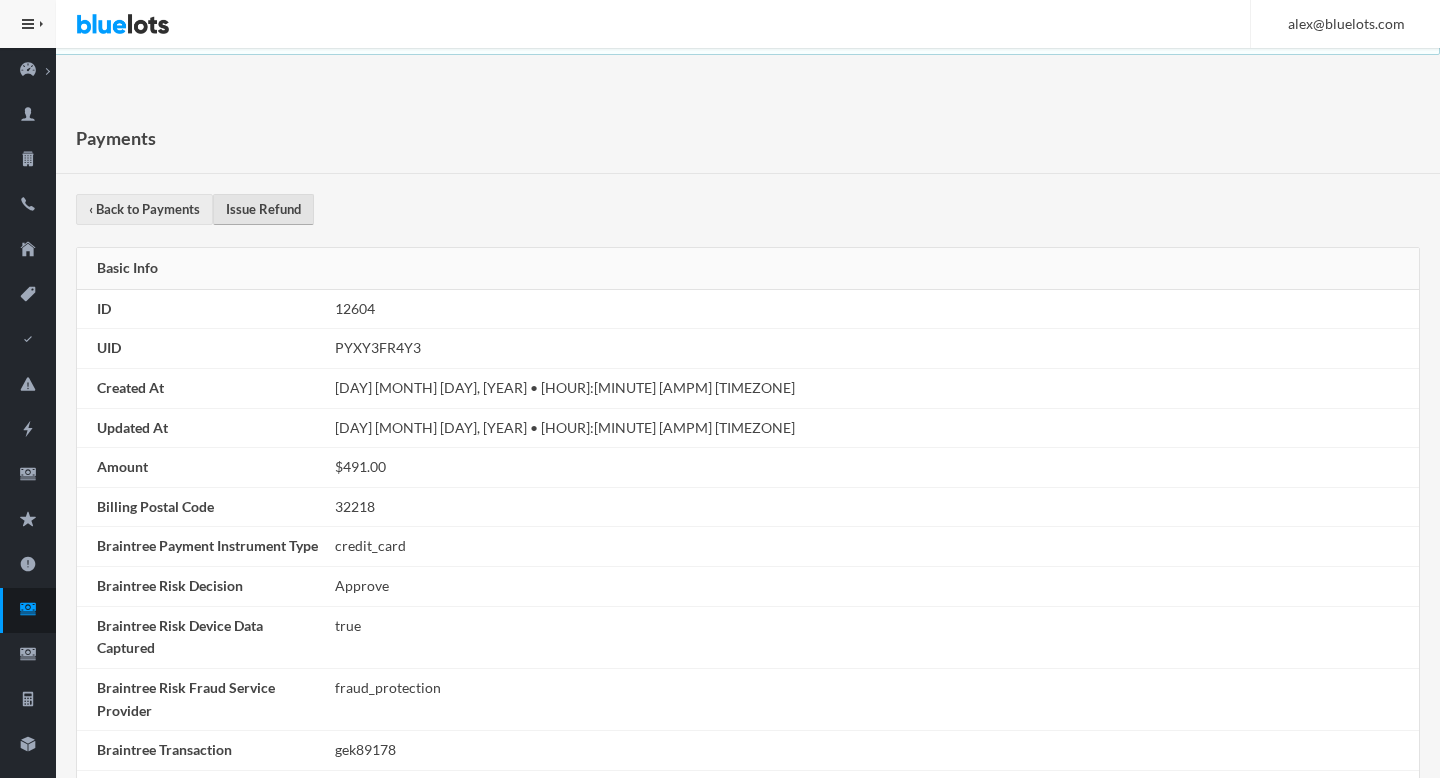 click on "Issue Refund" at bounding box center (263, 209) 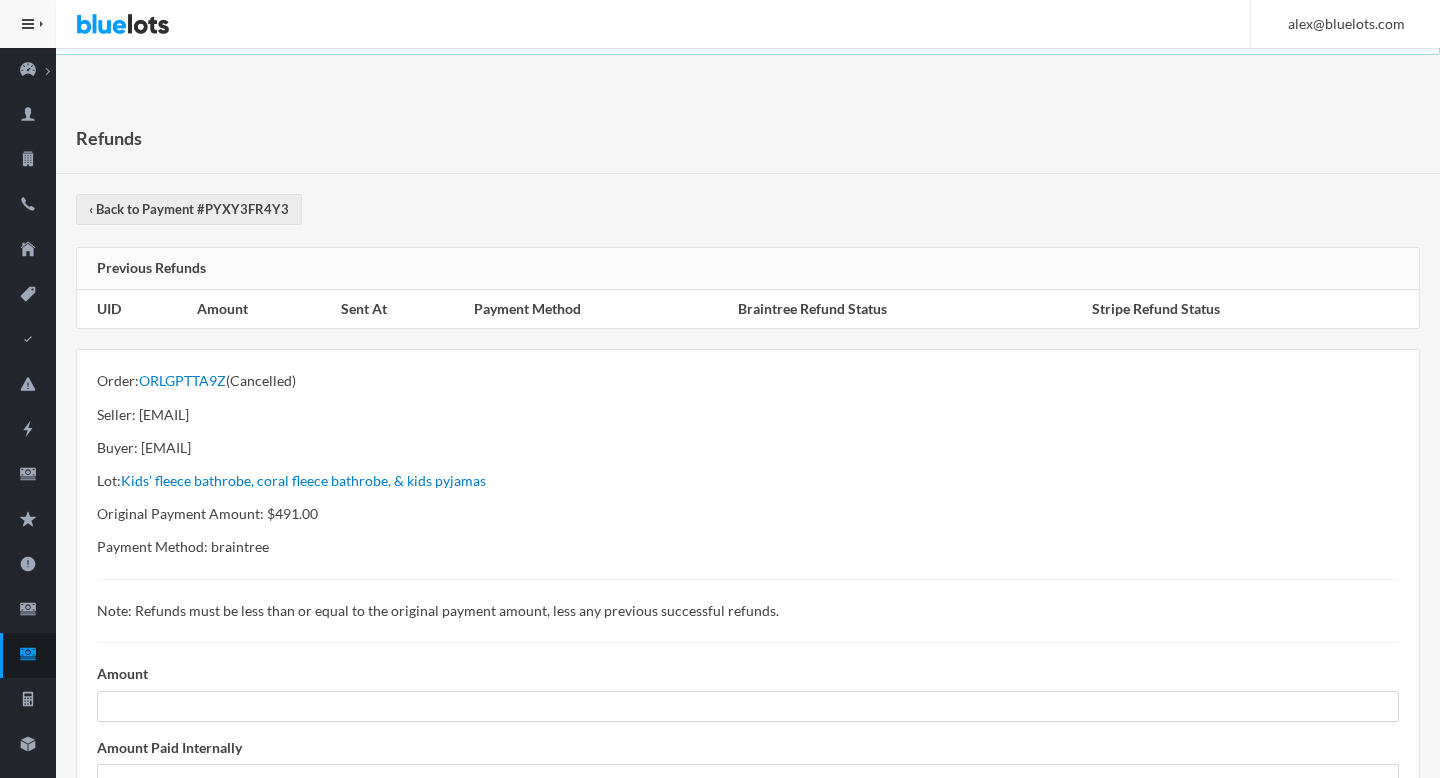 scroll, scrollTop: 0, scrollLeft: 0, axis: both 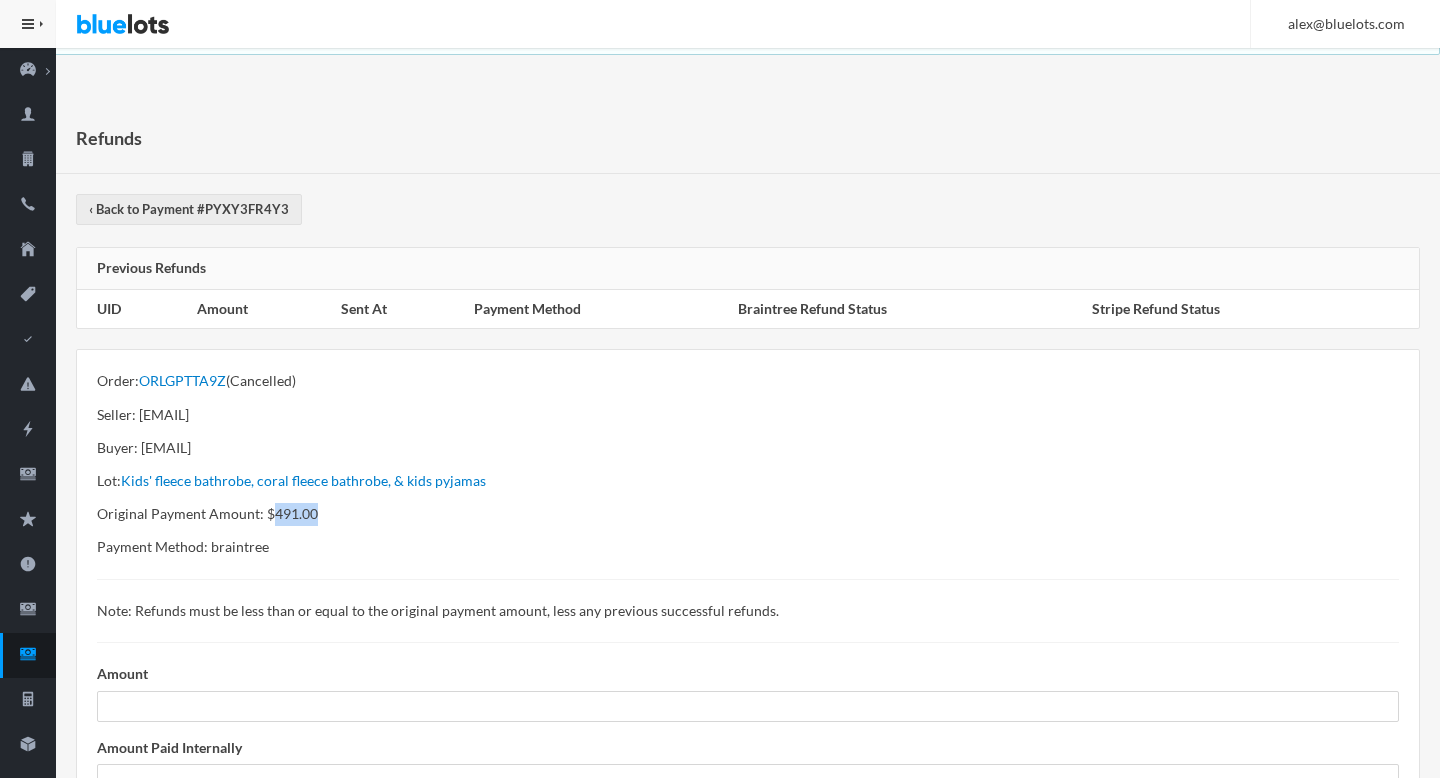 click on "Original Payment Amount: $491.00" at bounding box center (748, 514) 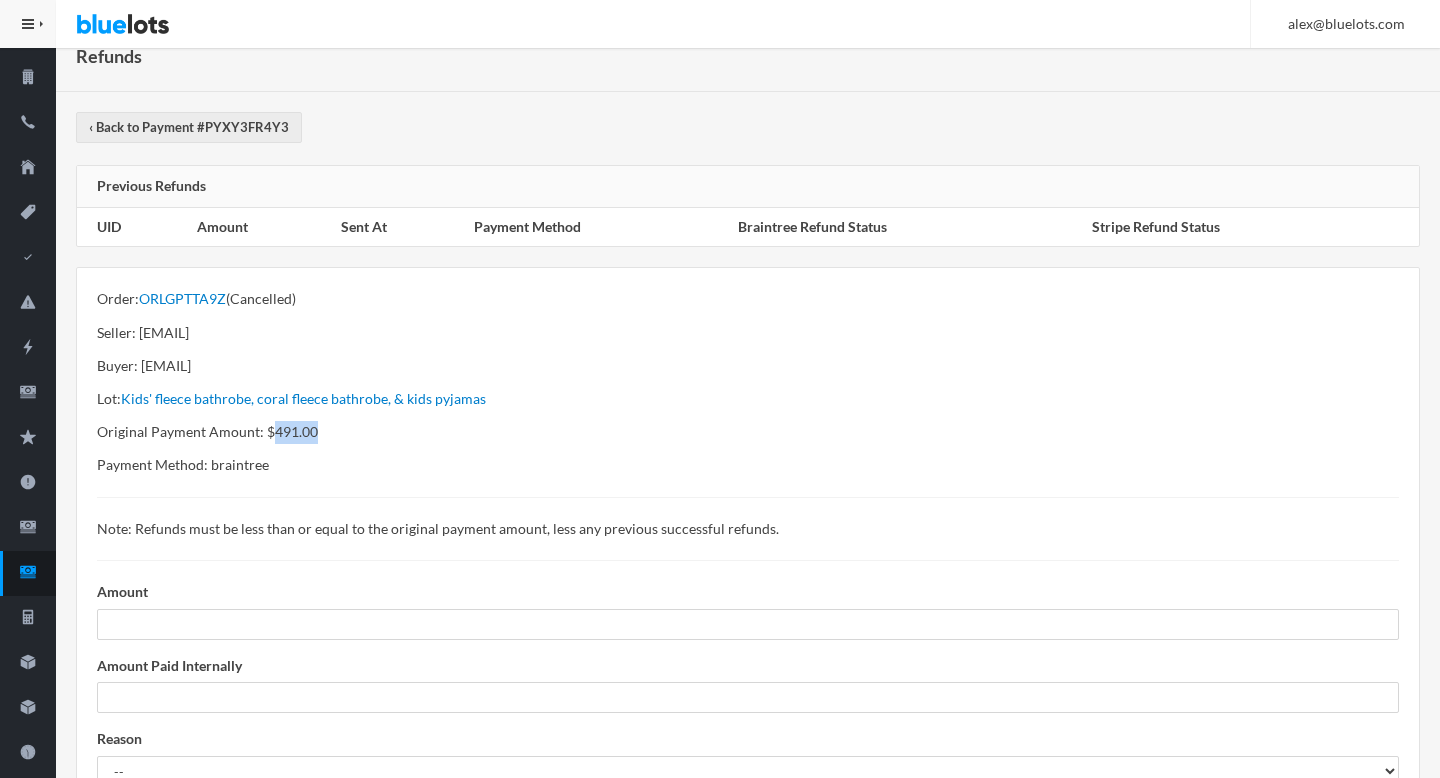 scroll, scrollTop: 179, scrollLeft: 0, axis: vertical 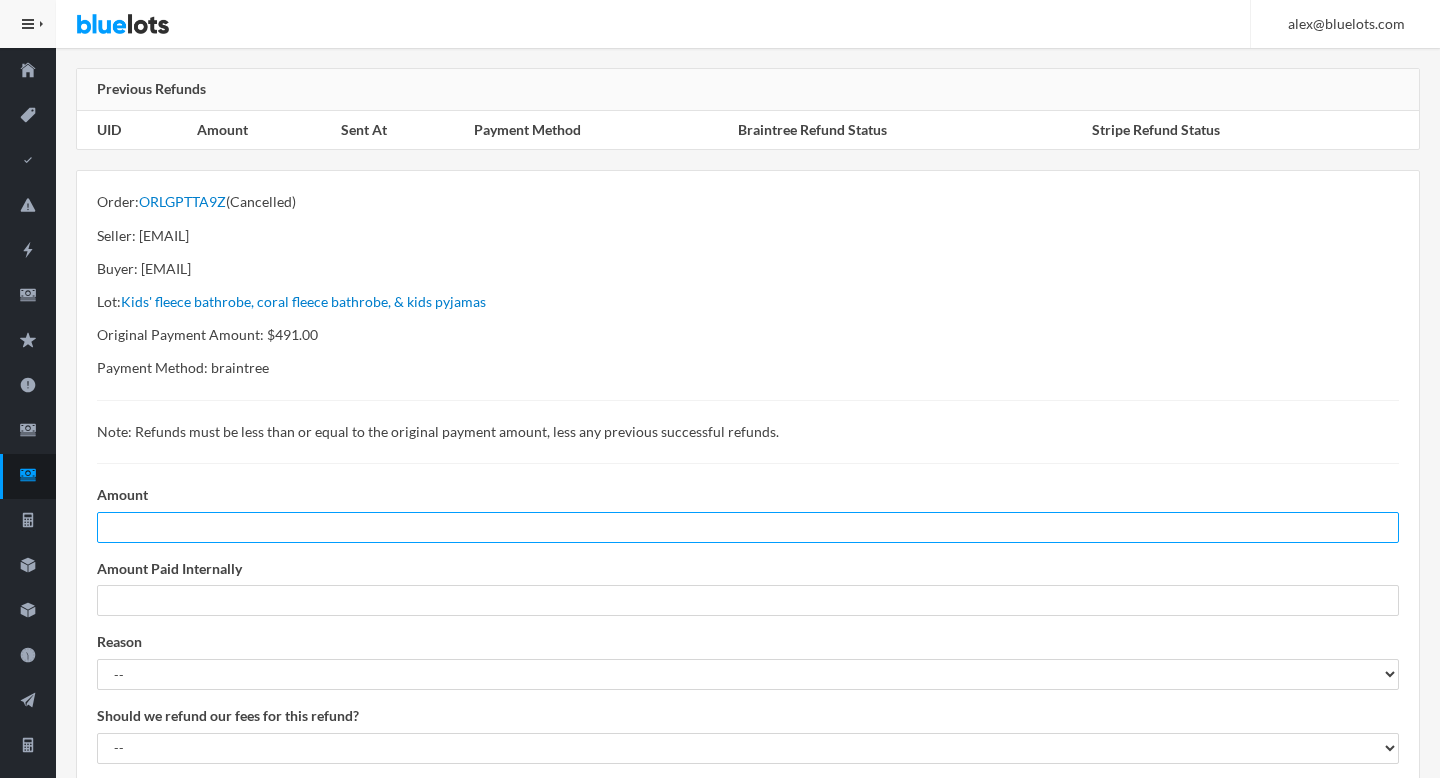 click at bounding box center (748, 527) 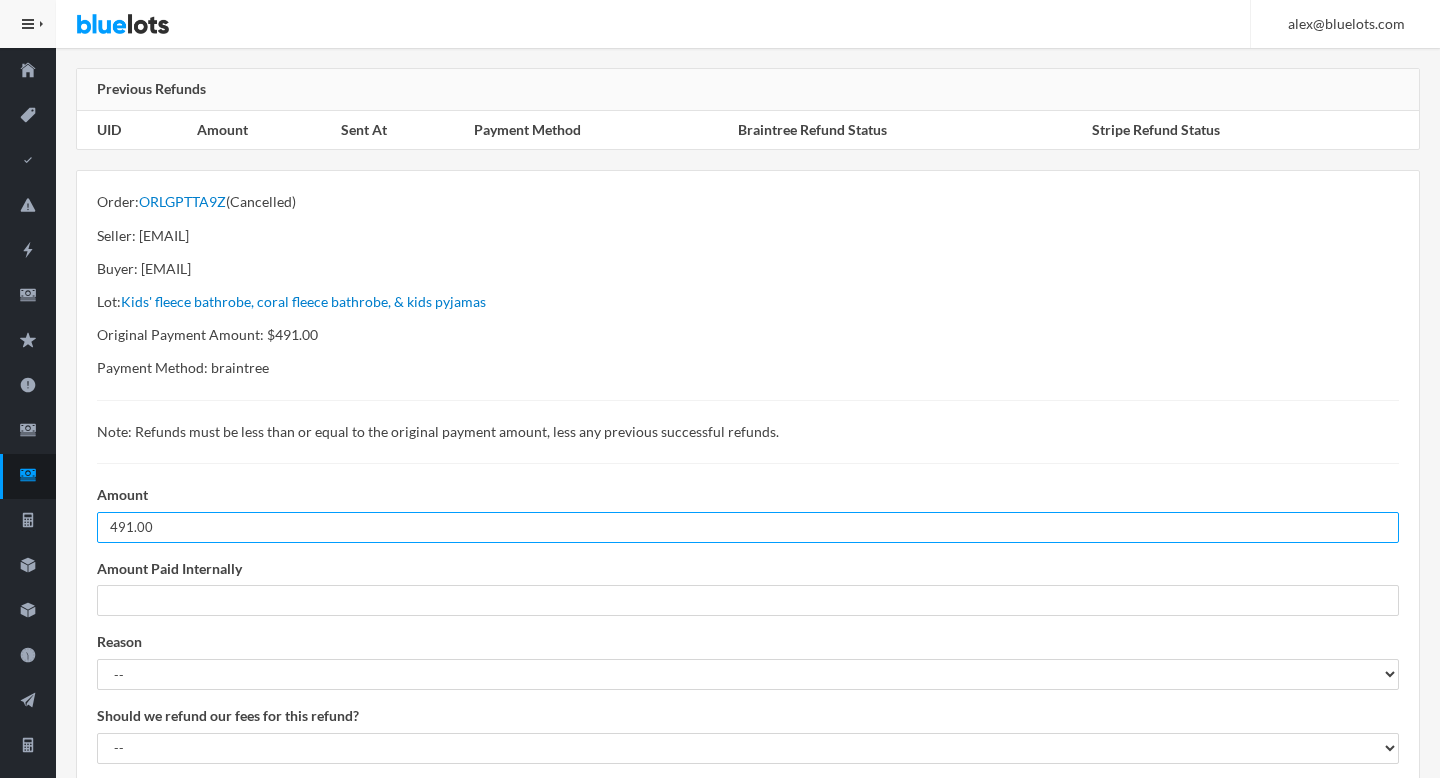 type on "491.00" 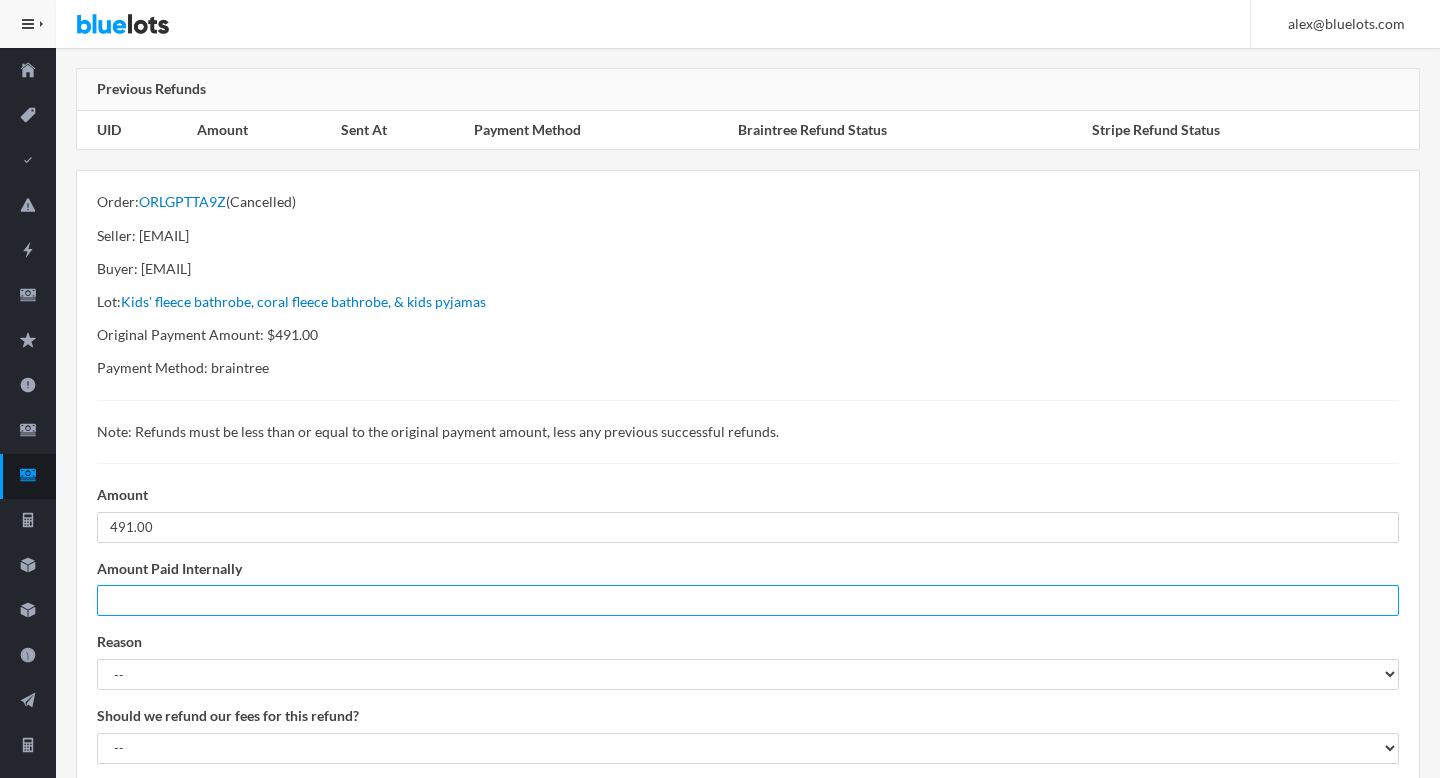 click at bounding box center (748, 600) 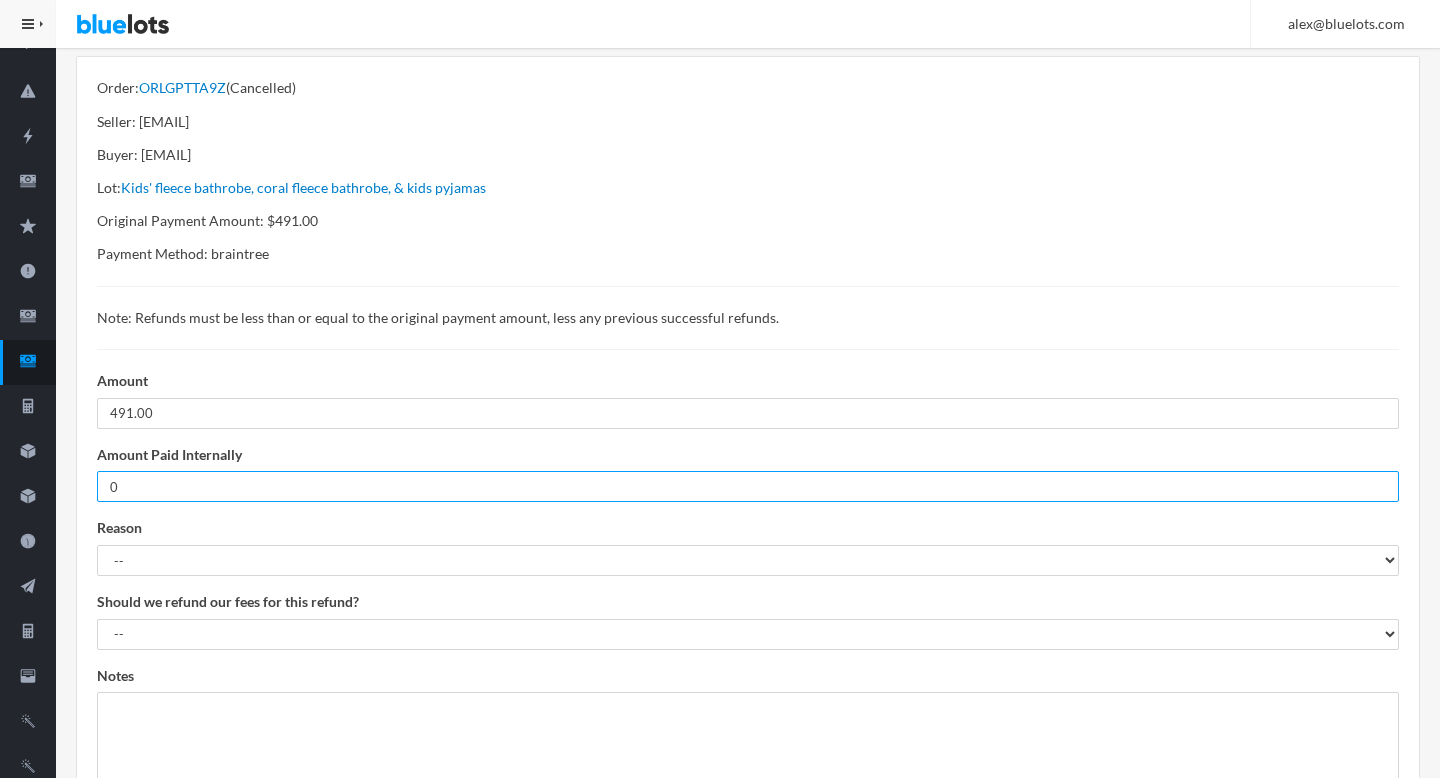 scroll, scrollTop: 303, scrollLeft: 0, axis: vertical 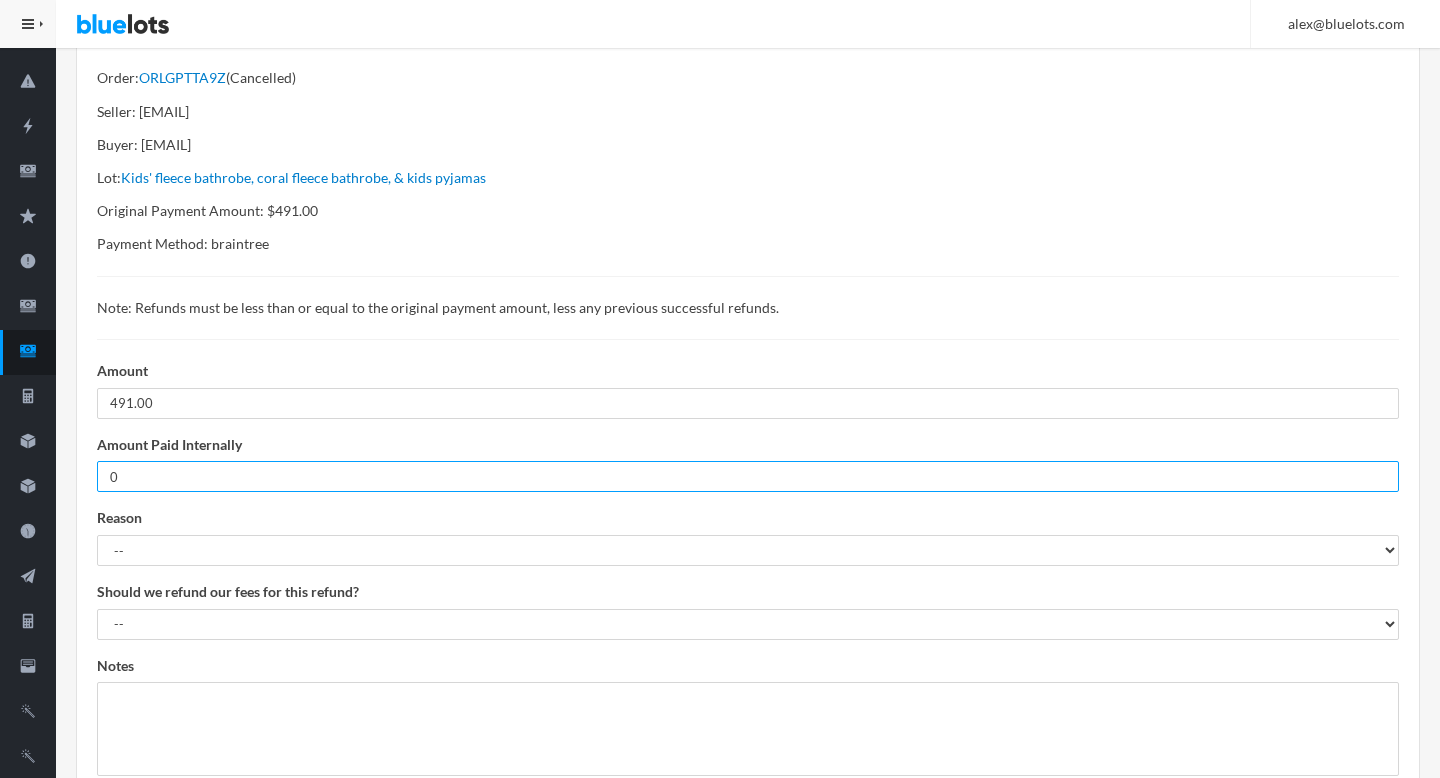 type on "0" 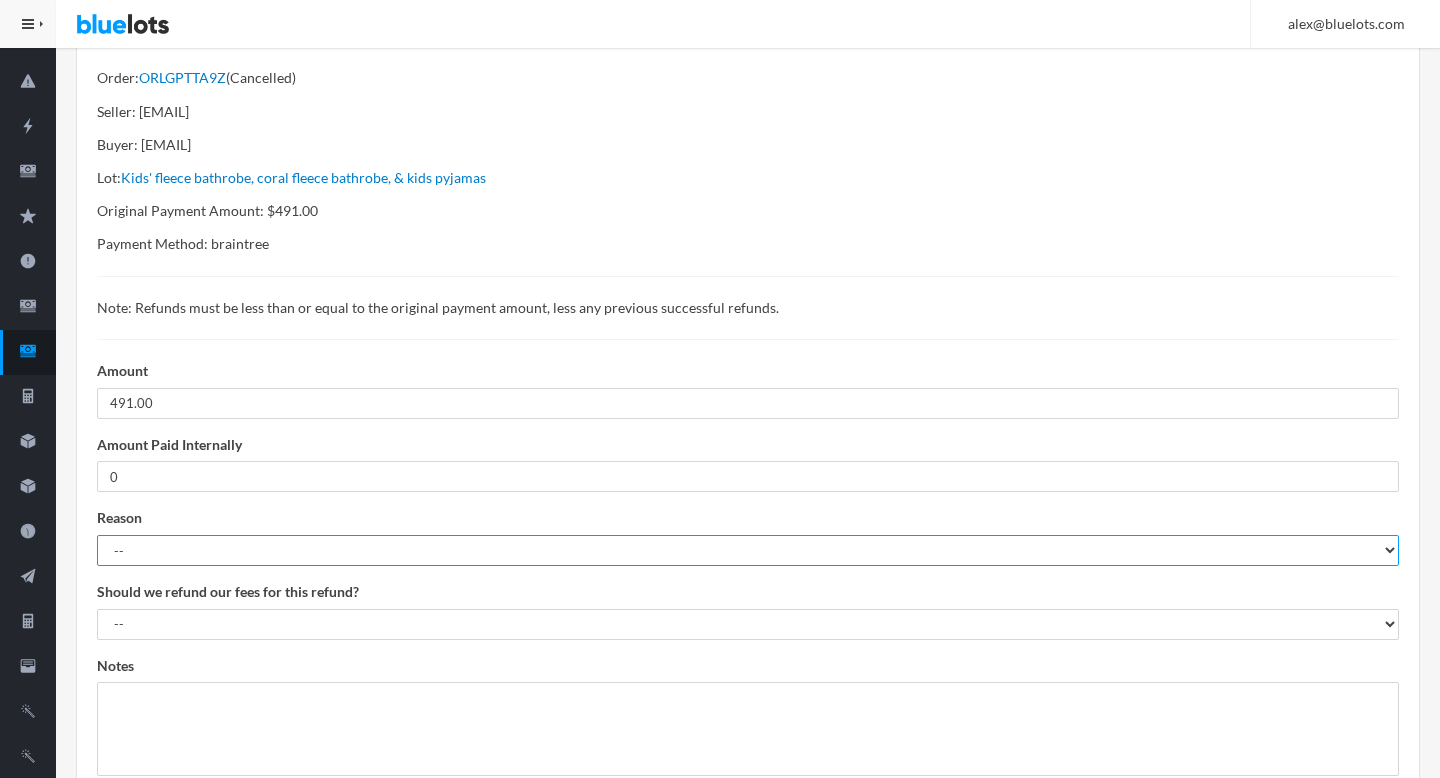 click on "--
Suspected Fraud
Missing Items
Damaged Items
Shipping Loss Or Damage
Customer Happiness Concession
Seller Requested Order Cancellation" at bounding box center [748, 550] 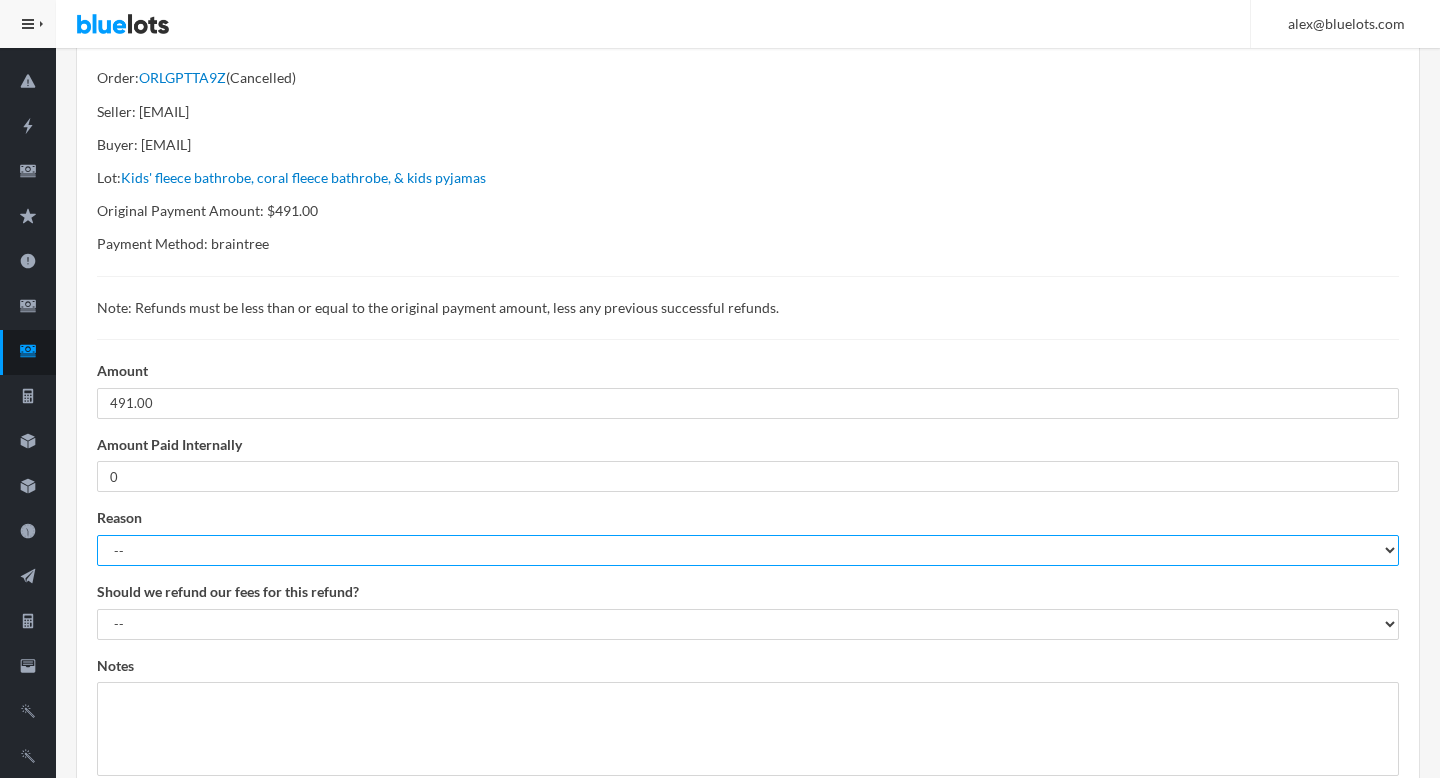 select on "suspected_fraud" 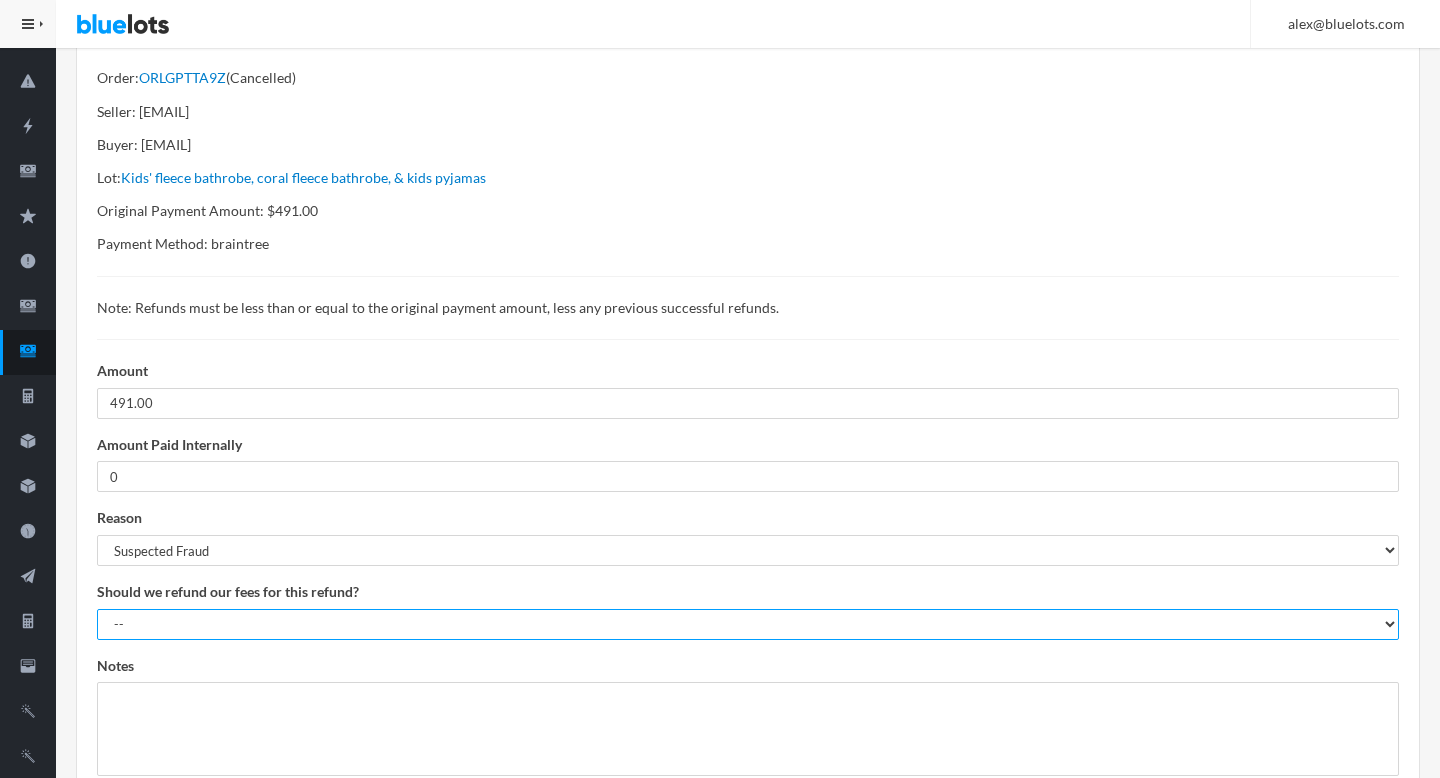 click on "--
YES - Refund commission and payment processing fee
NO - Do not refund commission or payment processing fee" at bounding box center (748, 624) 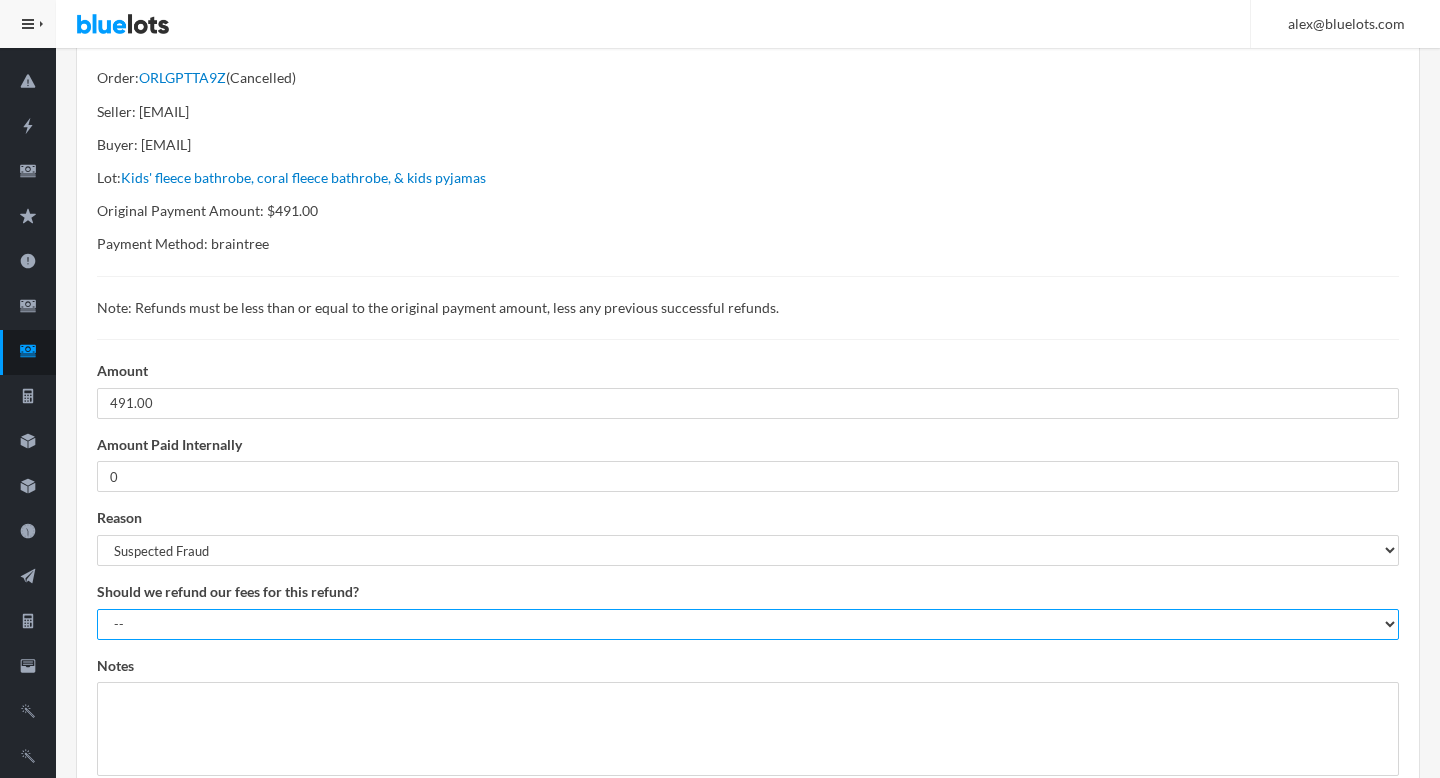 select on "1" 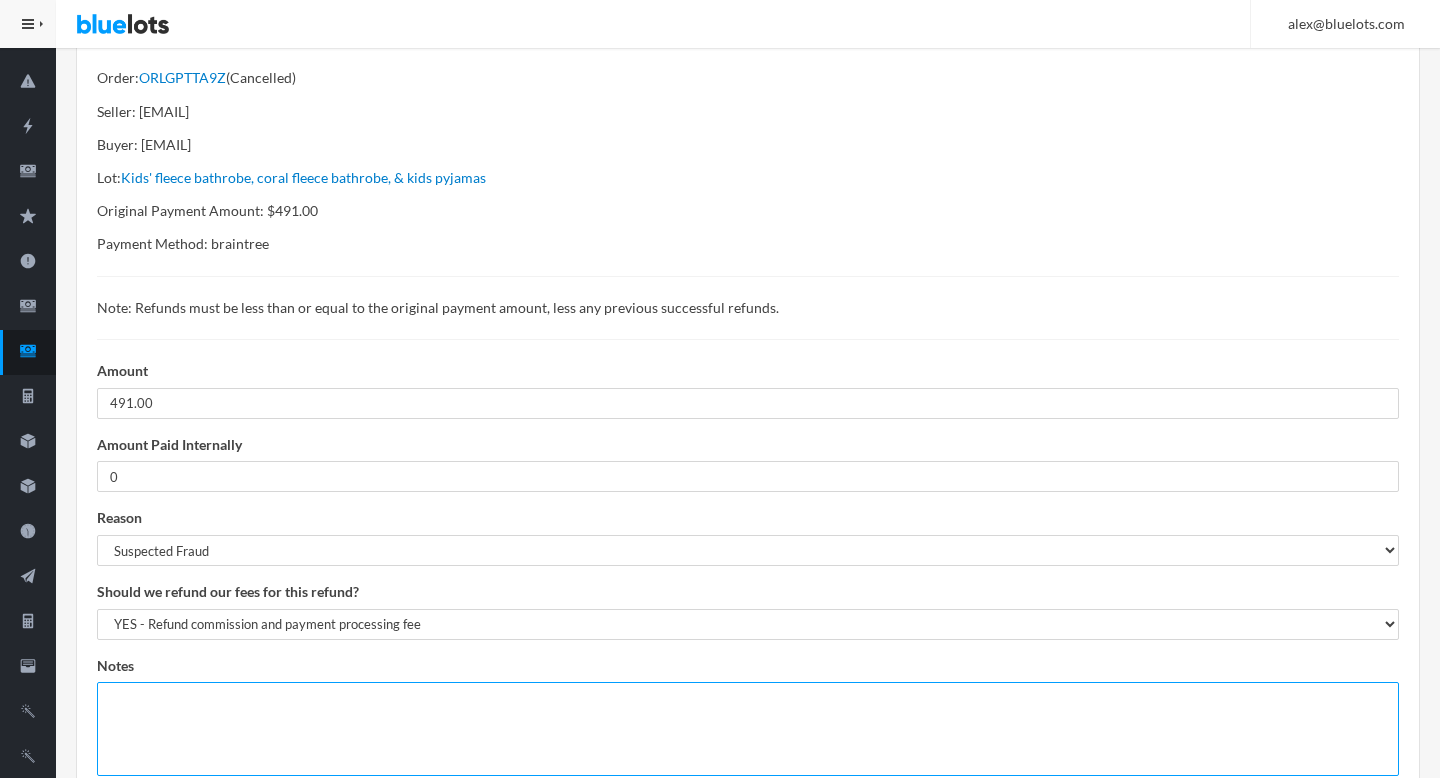 click at bounding box center (748, 729) 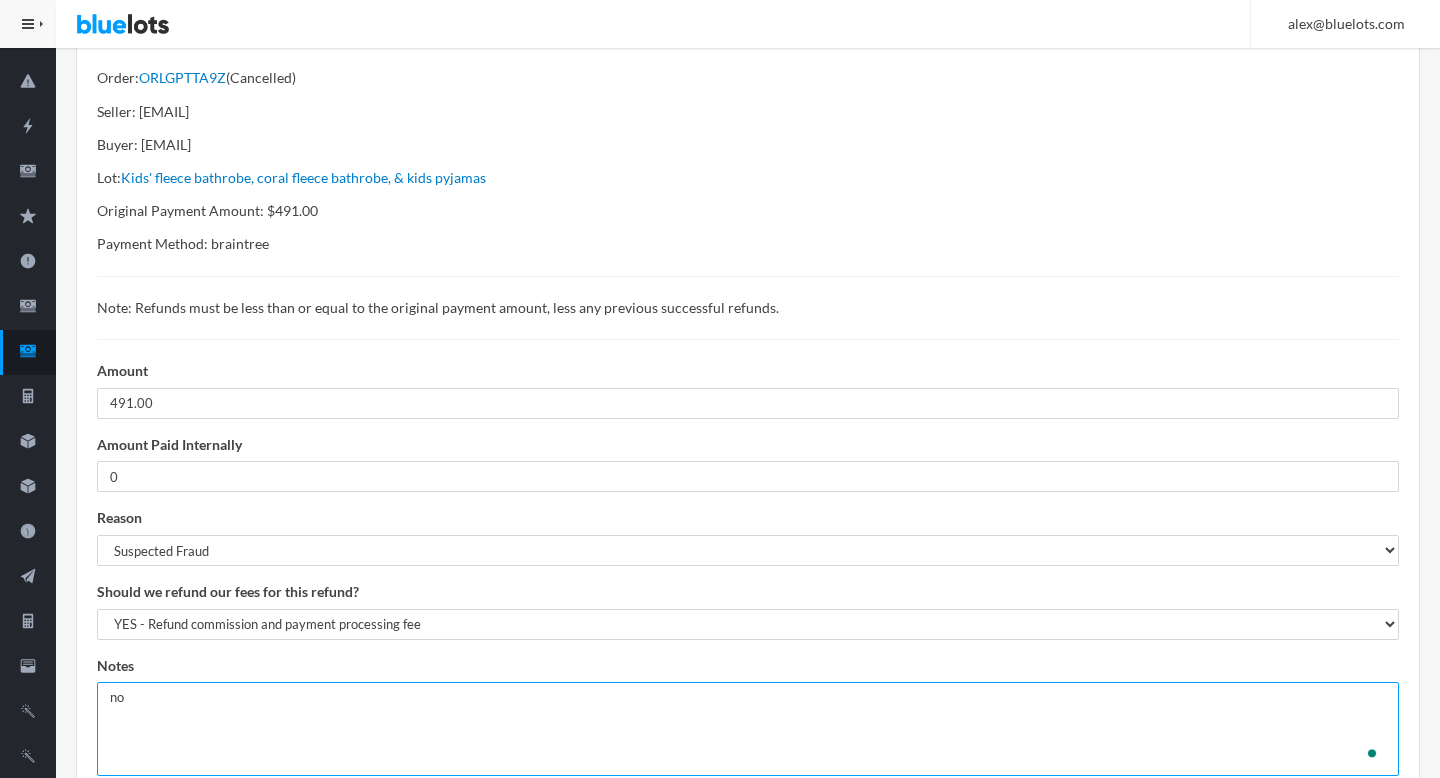 type on "no" 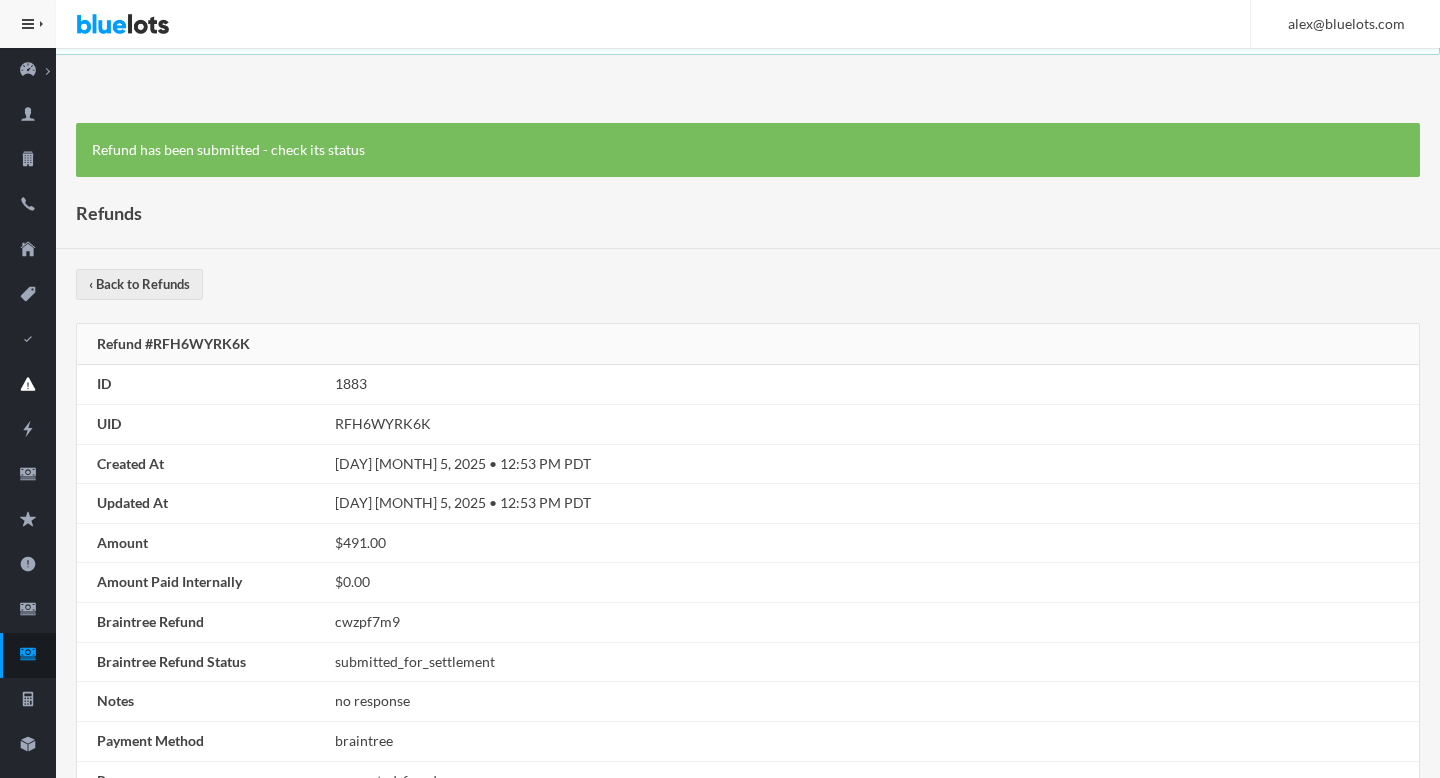 scroll, scrollTop: 0, scrollLeft: 0, axis: both 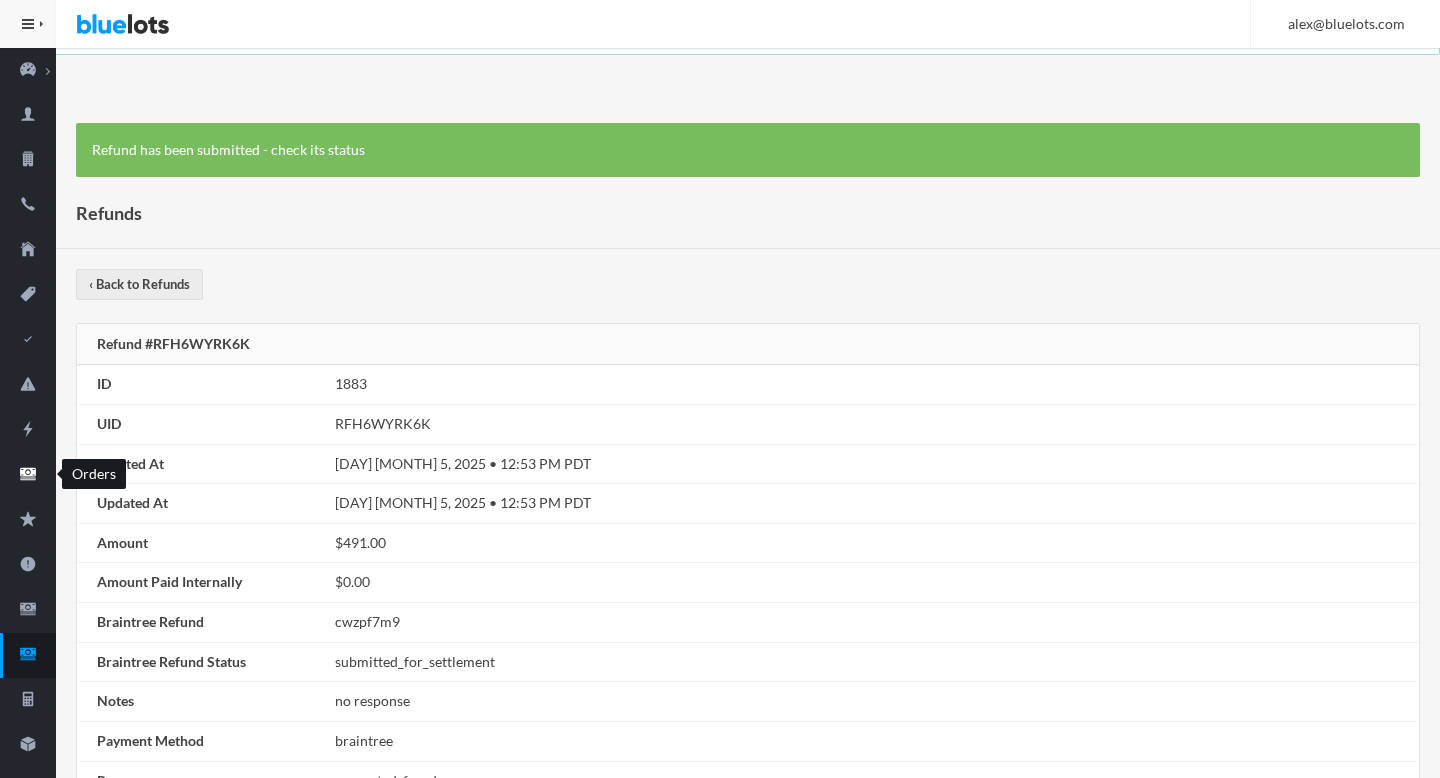 click 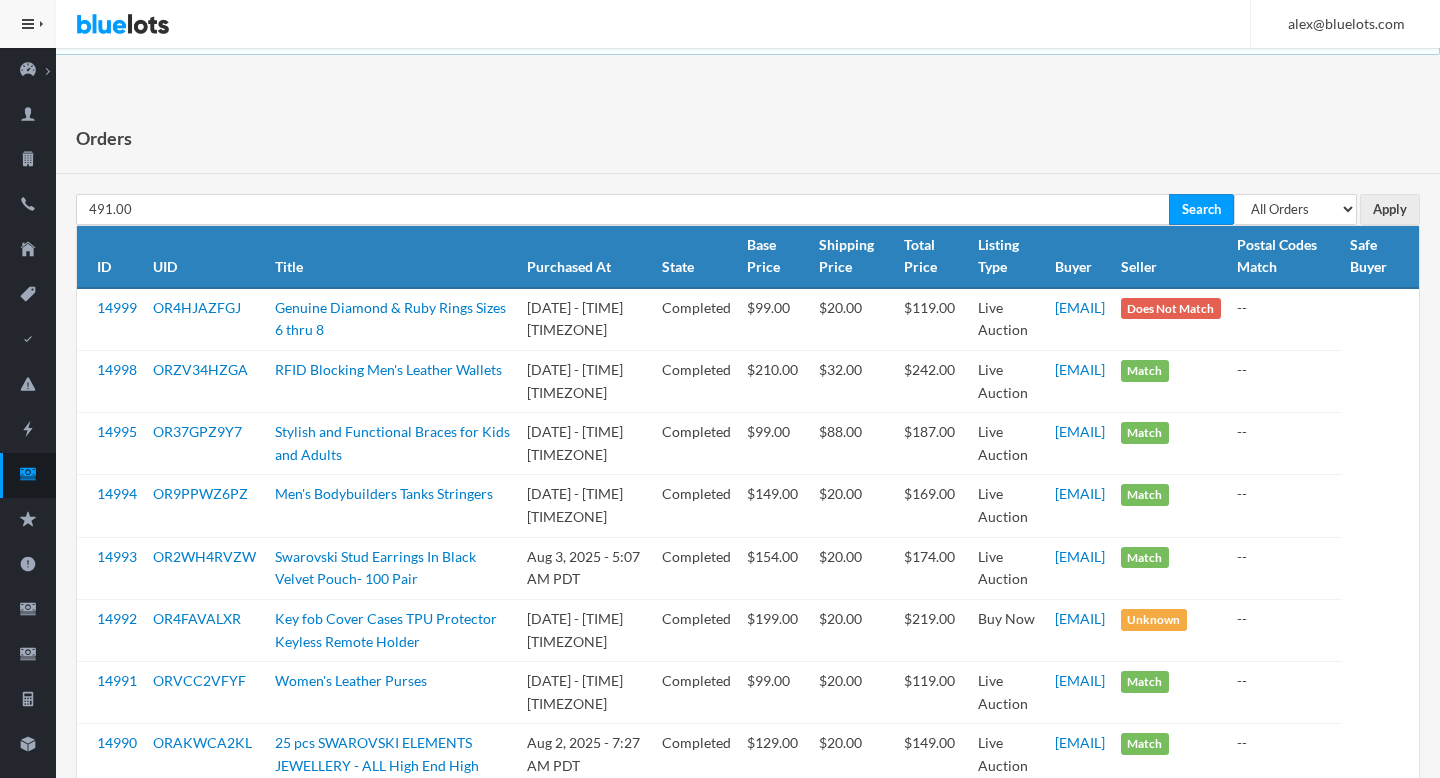 scroll, scrollTop: 0, scrollLeft: 0, axis: both 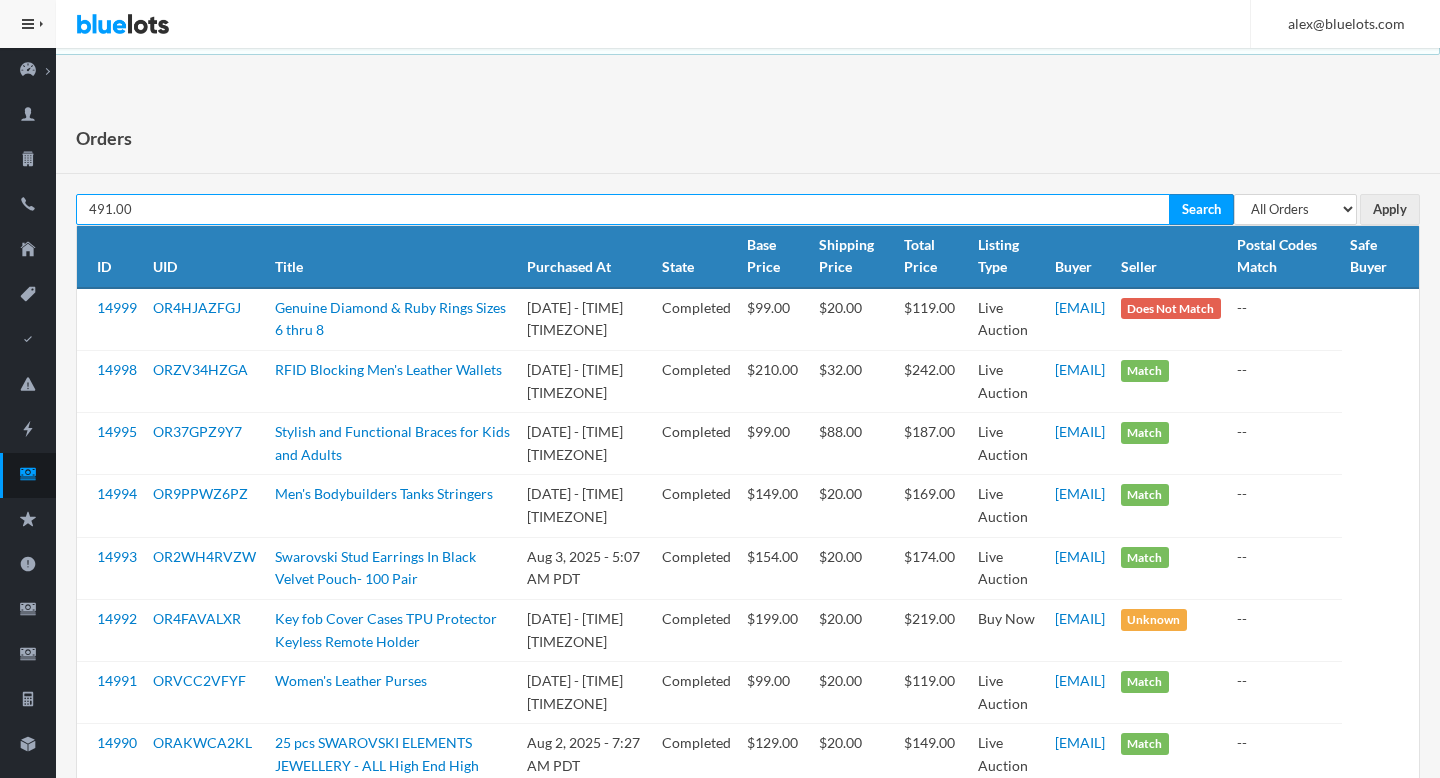 paste on "[EMAIL]" 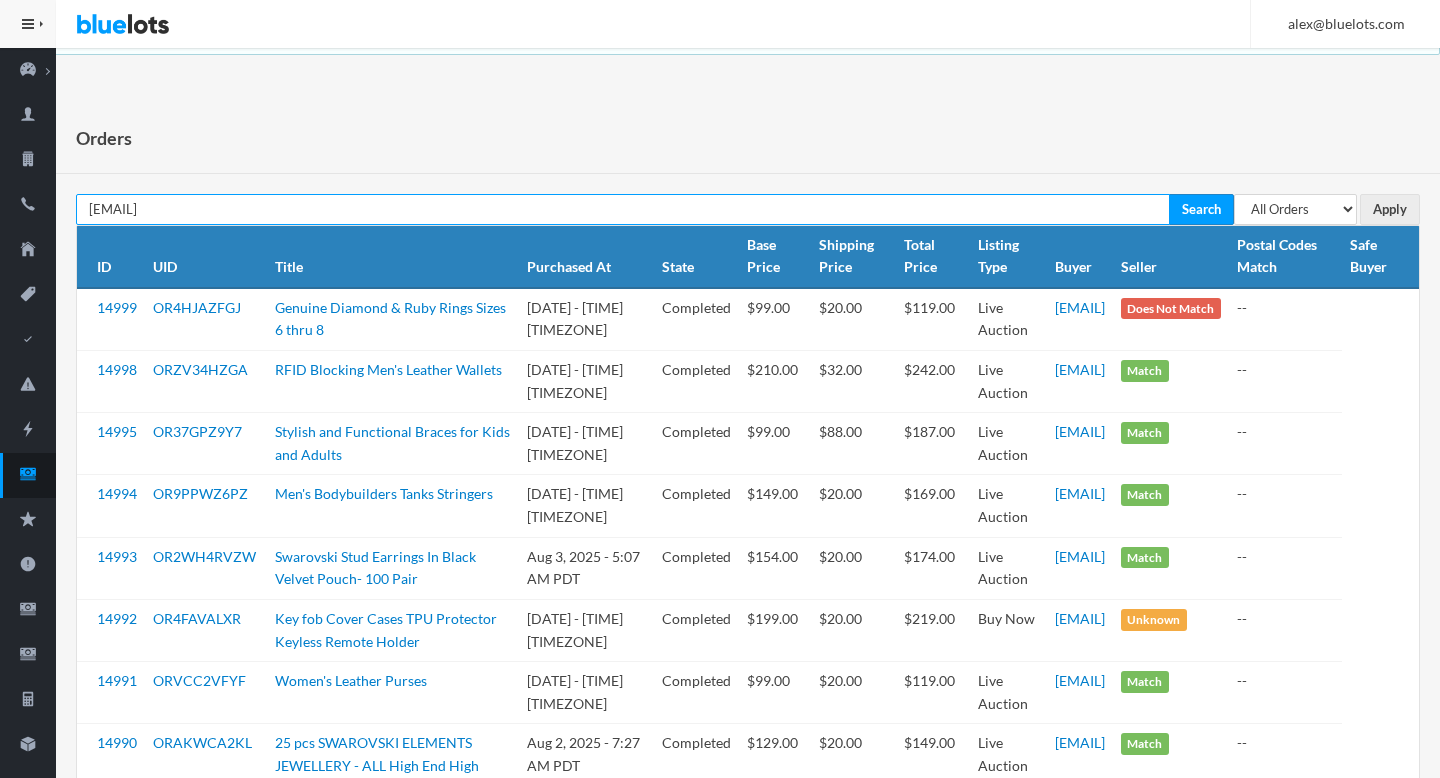 type on "[EMAIL]" 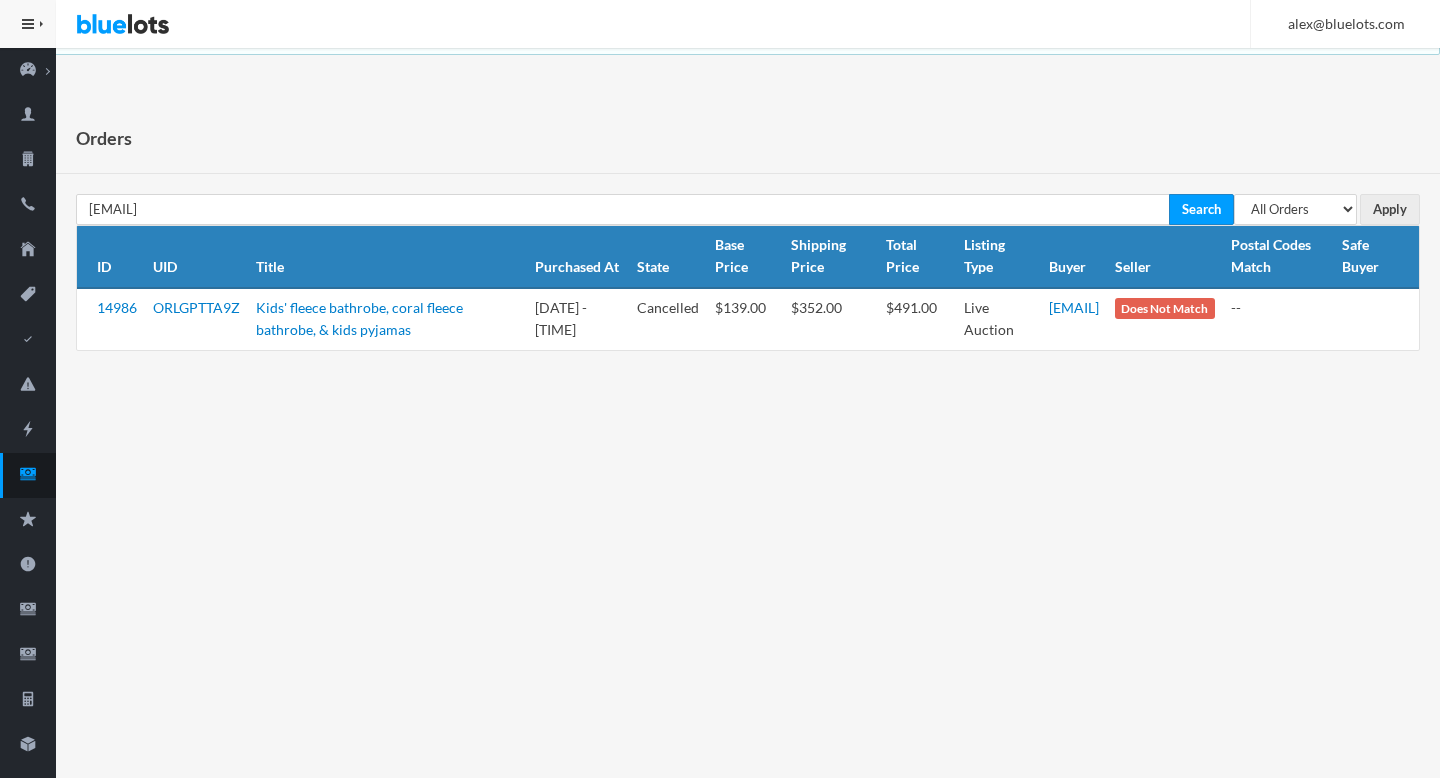 scroll, scrollTop: 0, scrollLeft: 0, axis: both 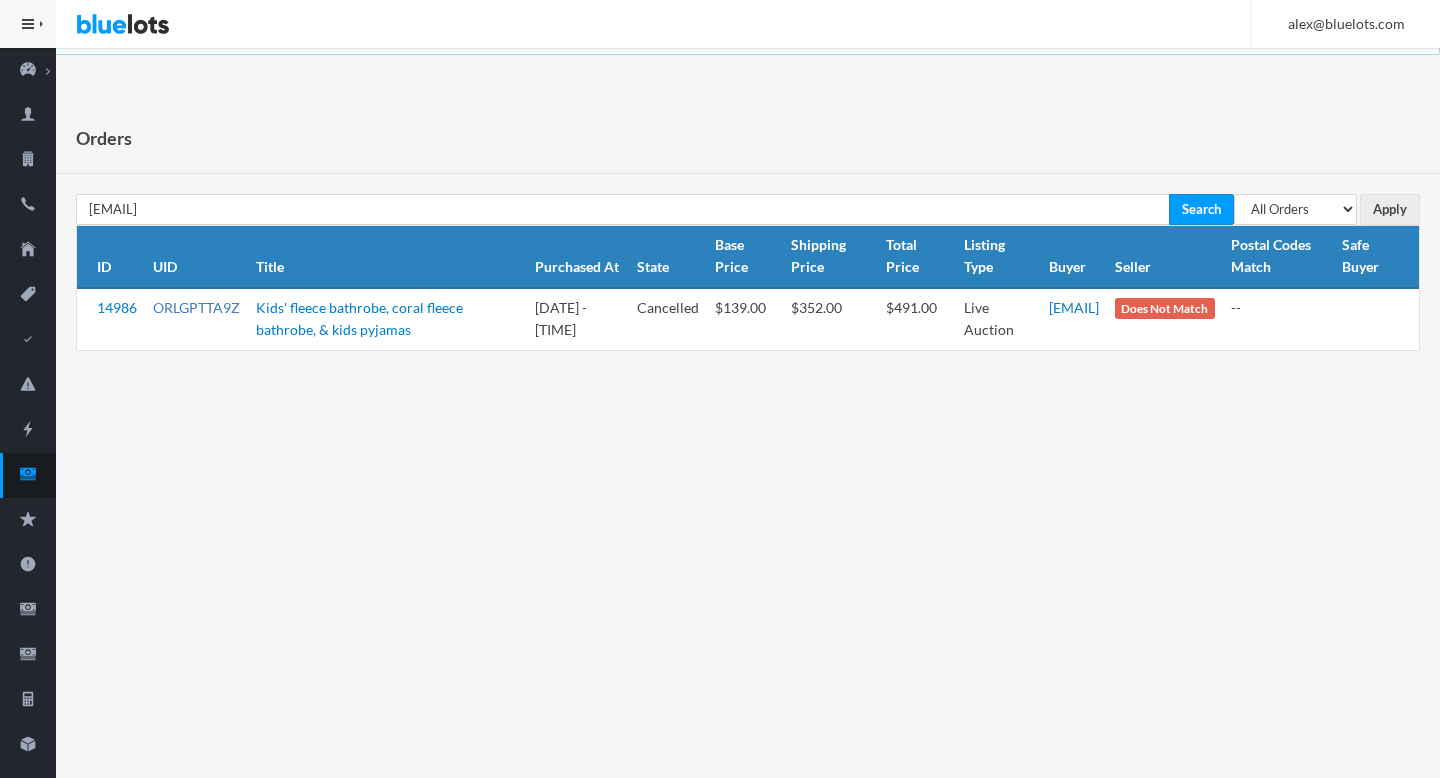 click on "ORLGPTTA9Z" at bounding box center (196, 307) 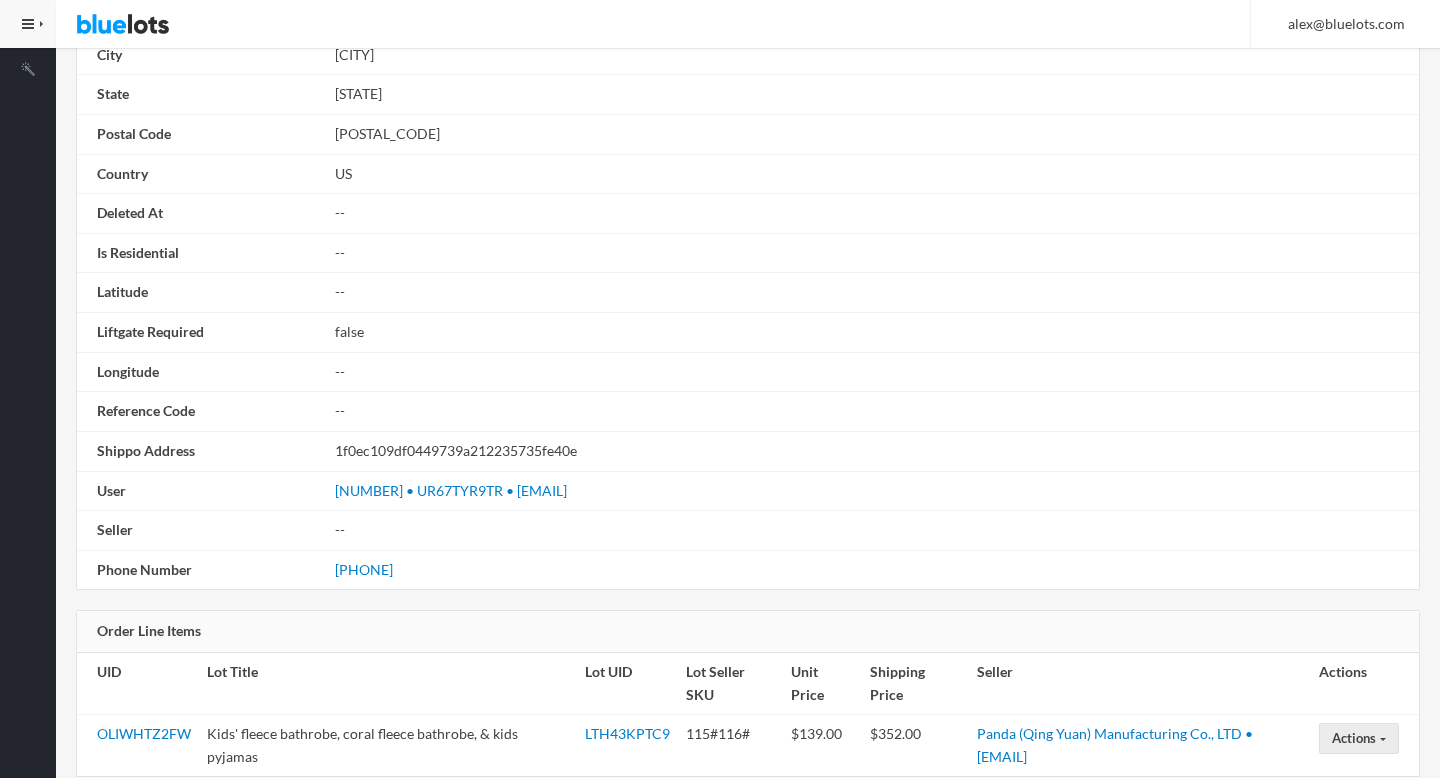 scroll, scrollTop: 1313, scrollLeft: 0, axis: vertical 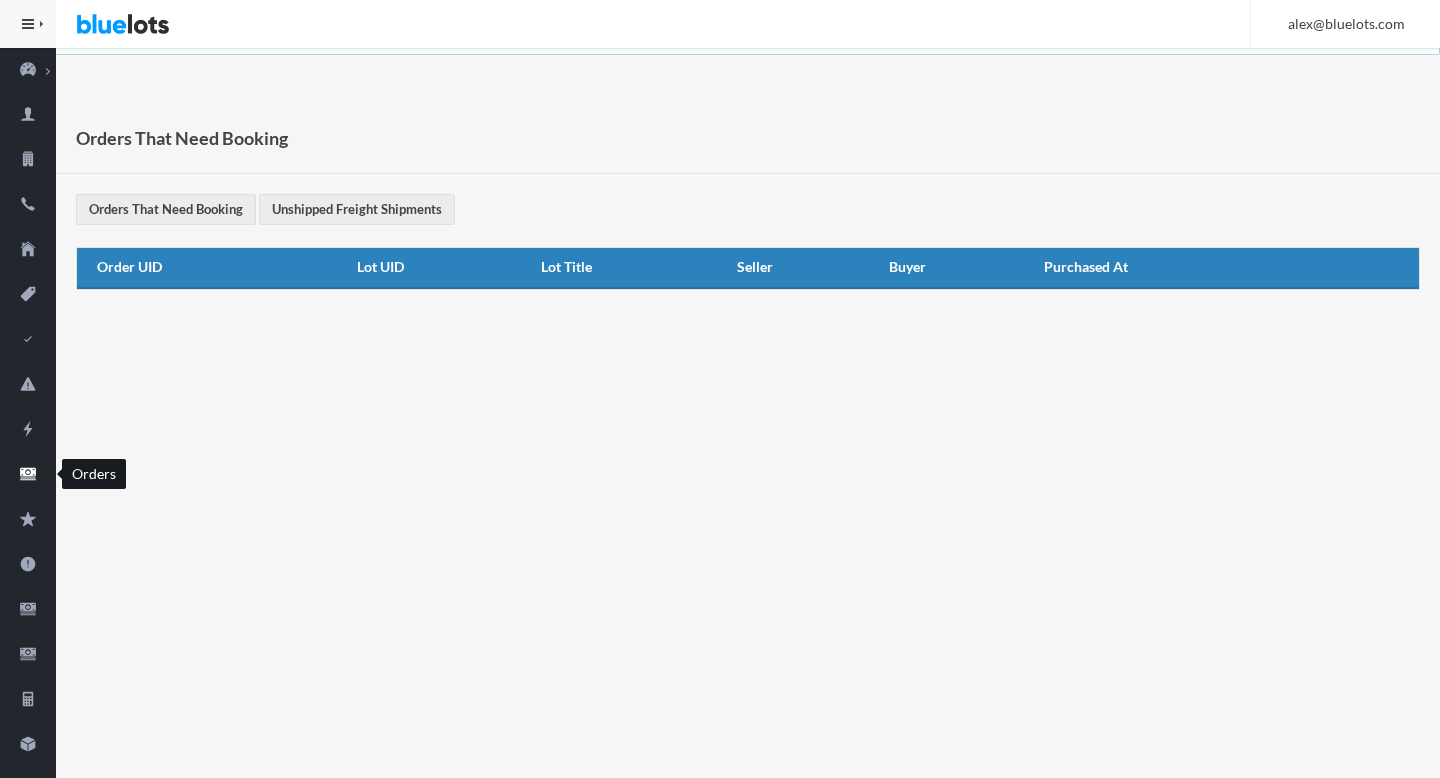 click 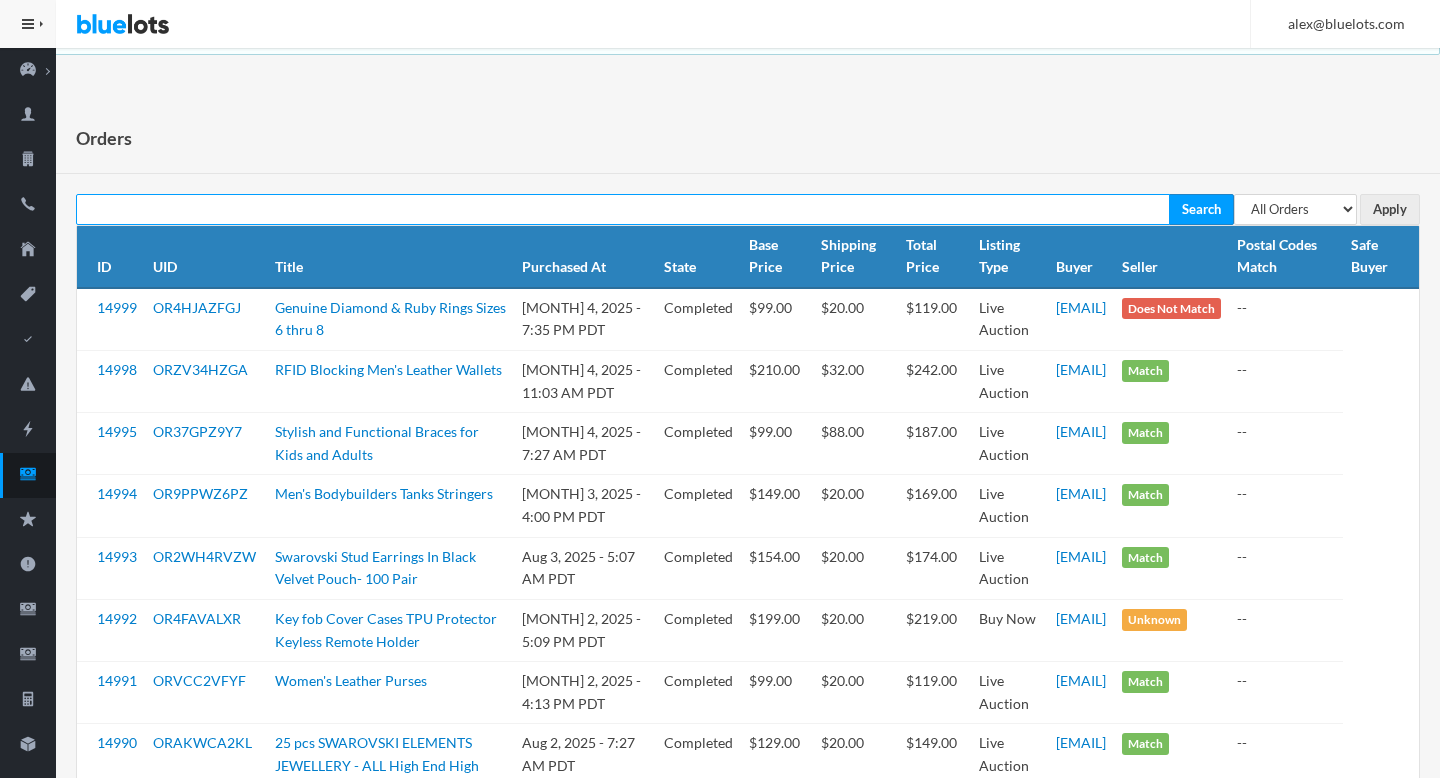 scroll, scrollTop: 0, scrollLeft: 0, axis: both 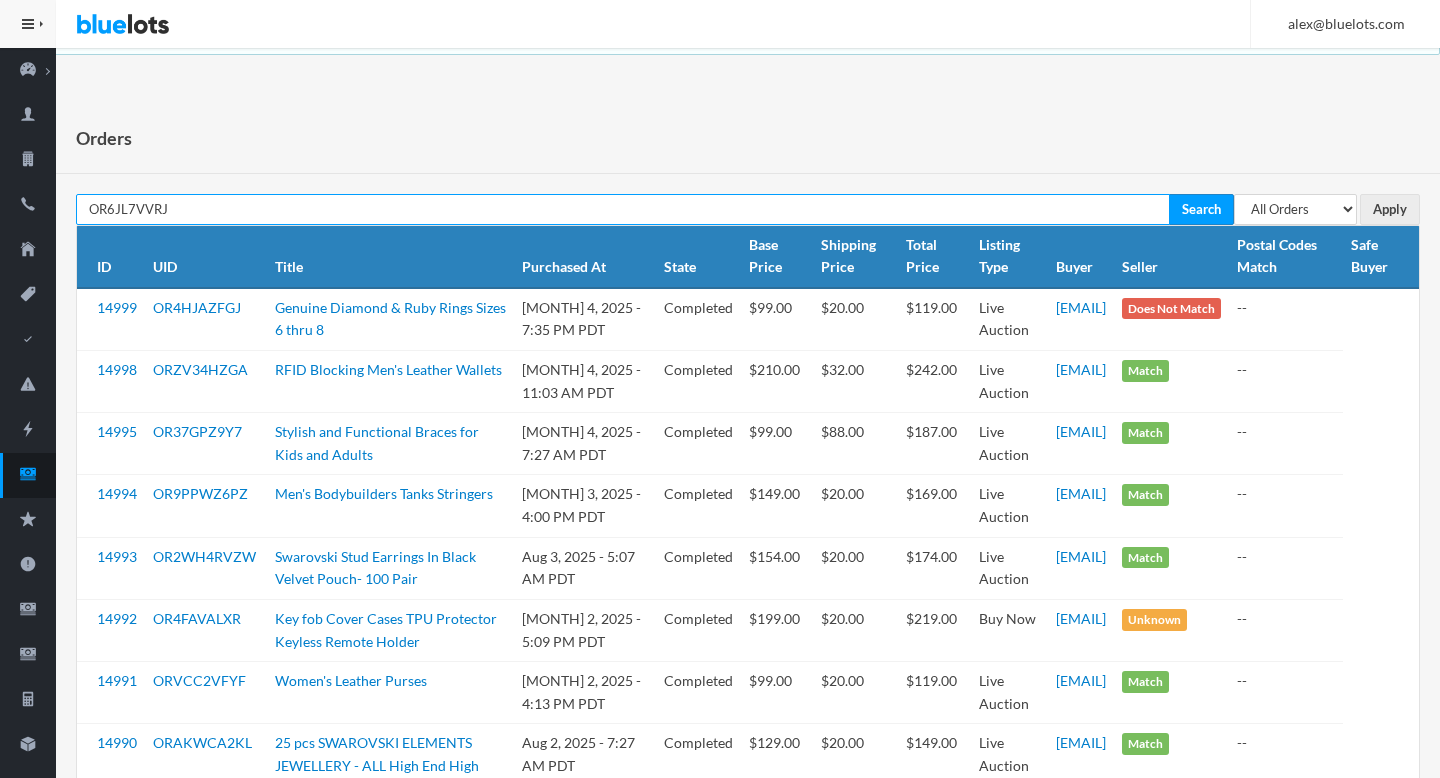 type on "OR6JL7VVRJ" 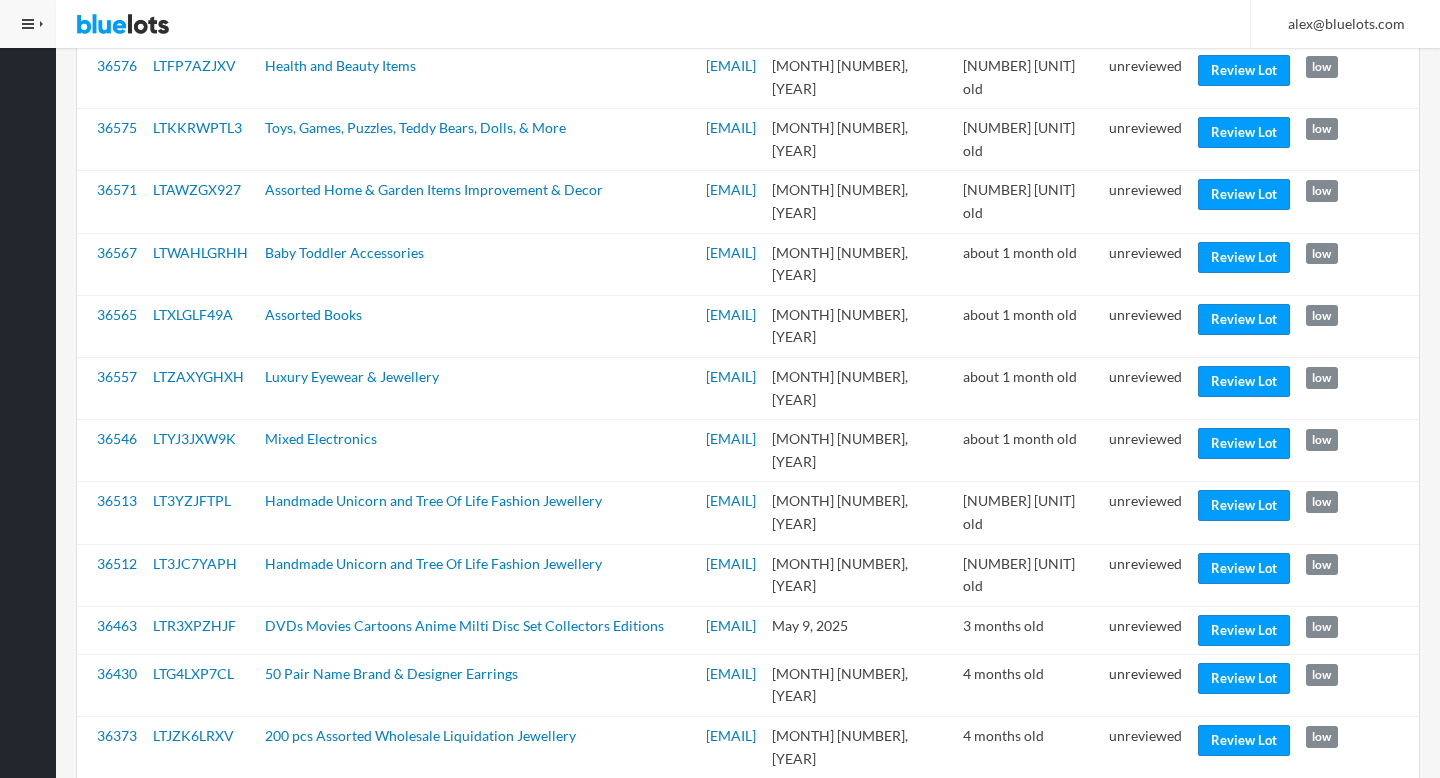 scroll, scrollTop: 320, scrollLeft: 0, axis: vertical 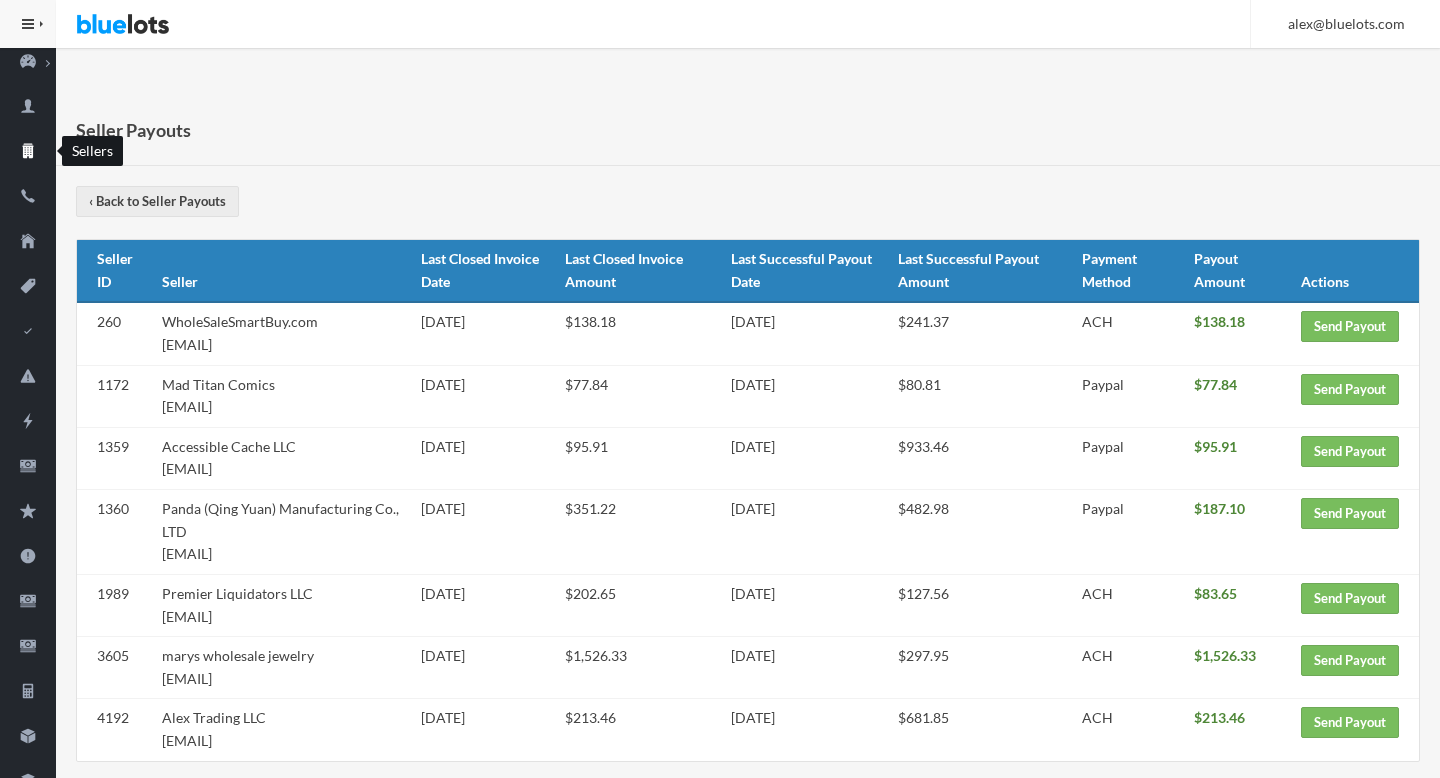 click 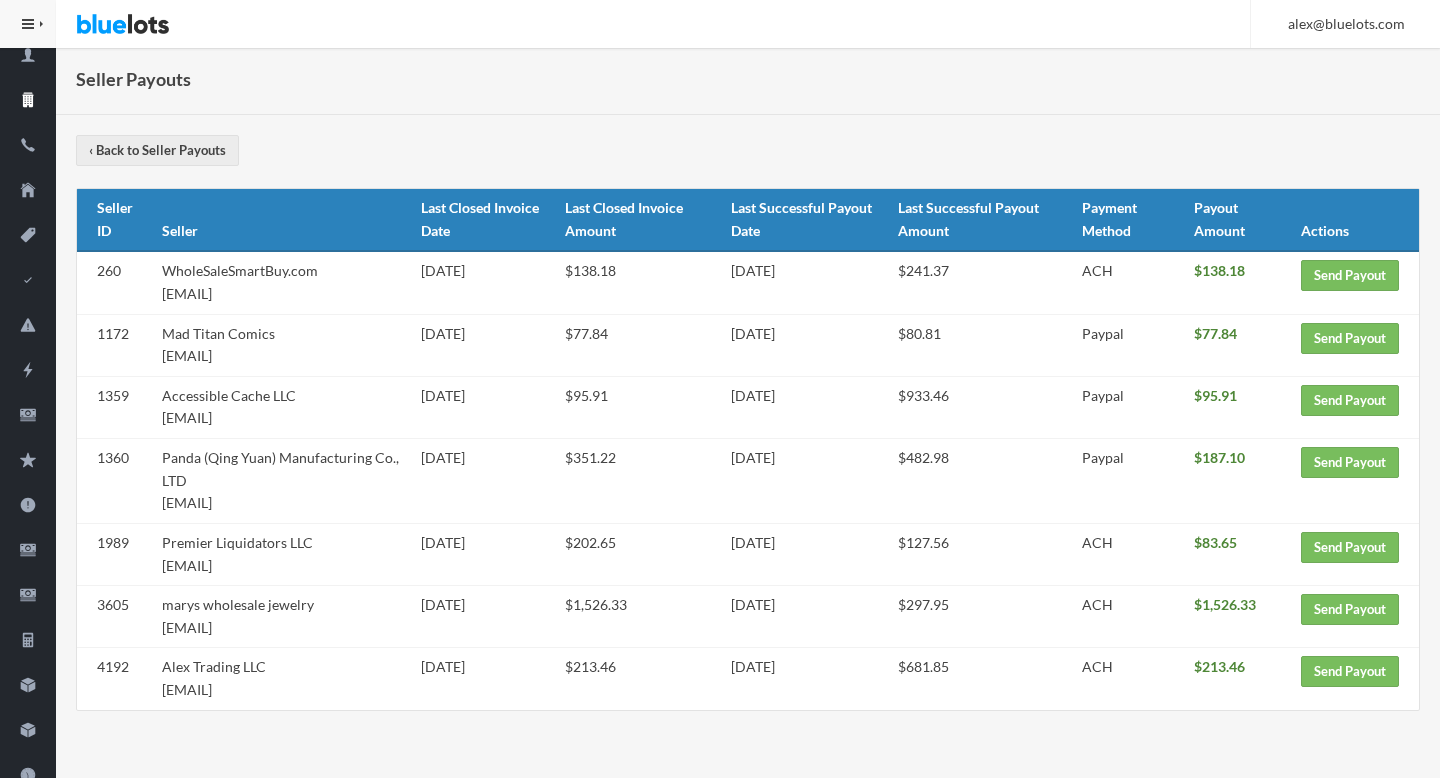 scroll, scrollTop: 36, scrollLeft: 0, axis: vertical 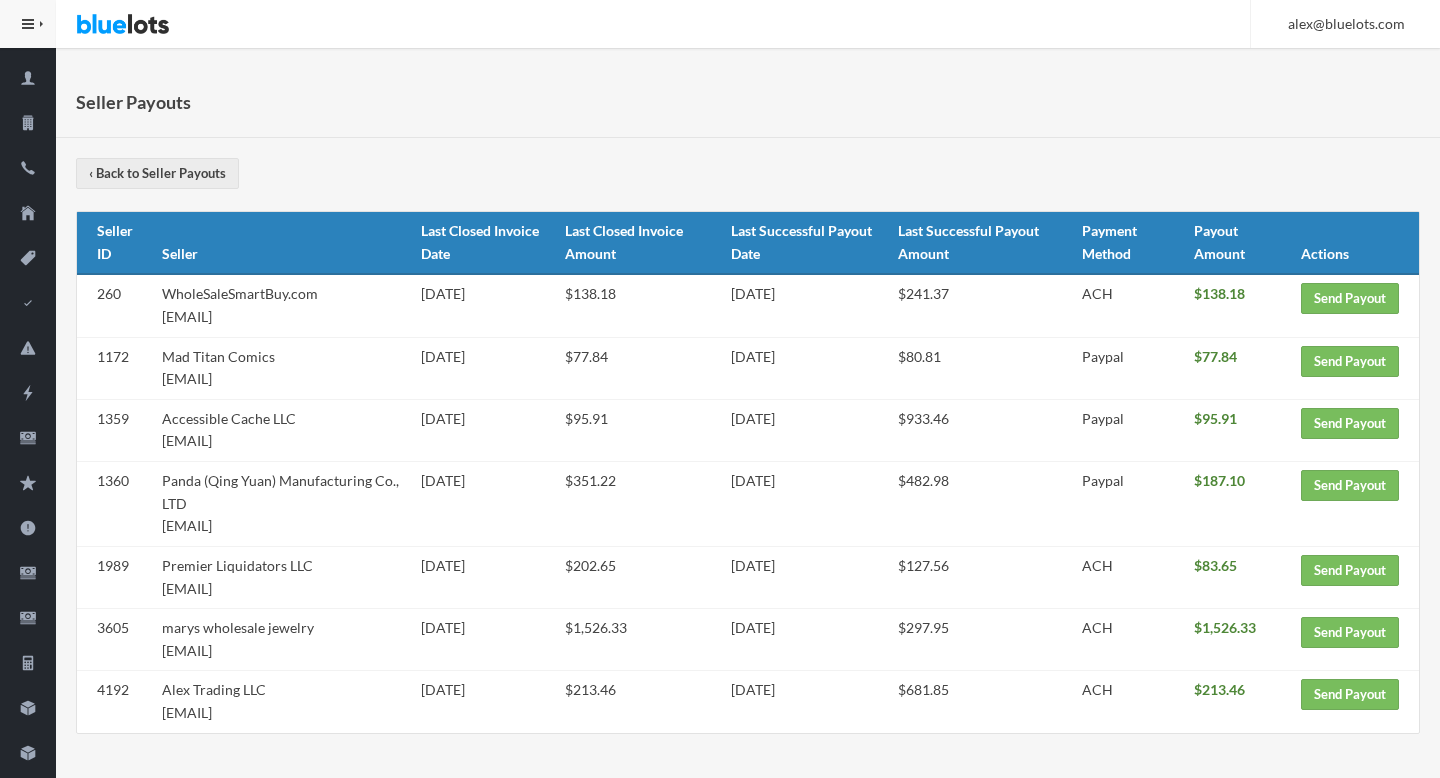 click on "Alex Trading LLC [EMAIL]" at bounding box center (283, 702) 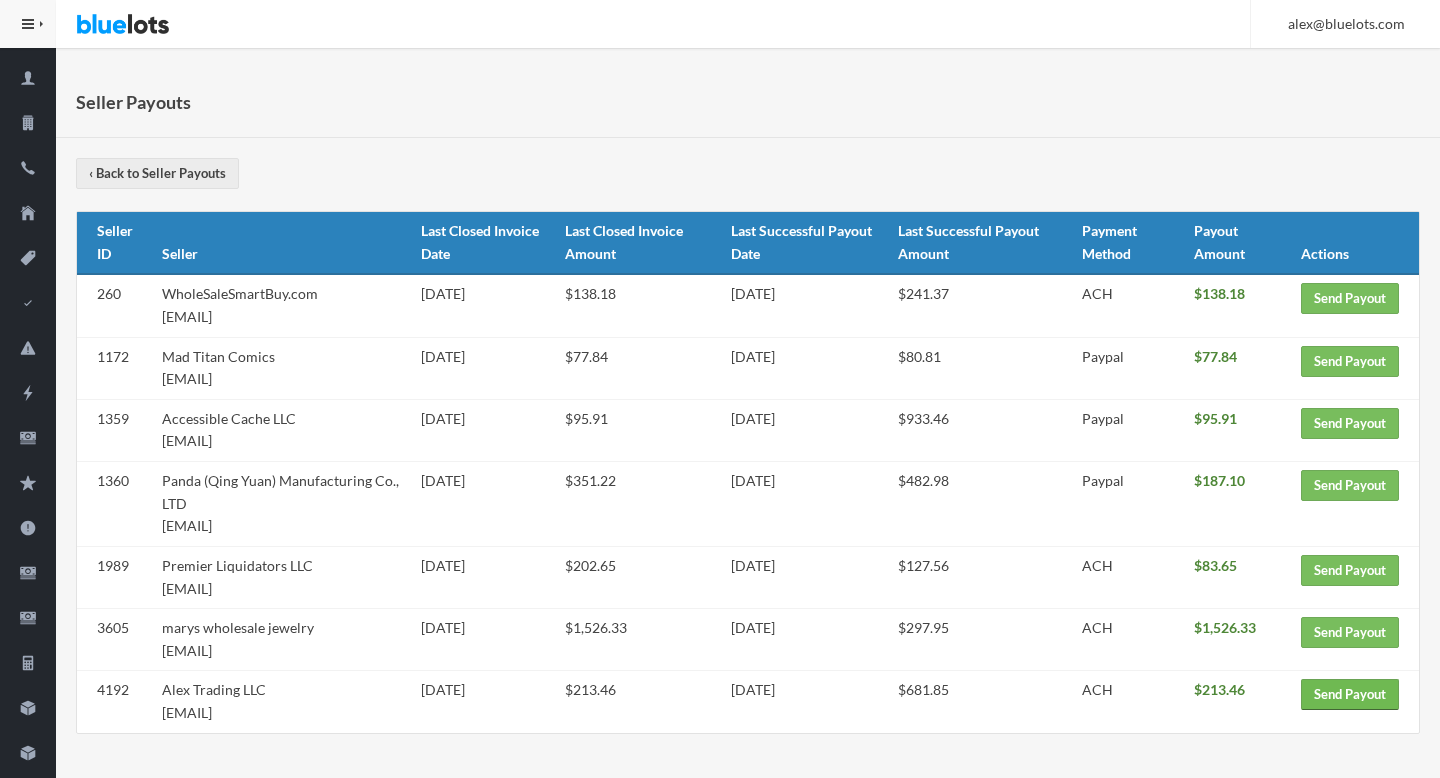 click on "Send Payout" at bounding box center [1350, 694] 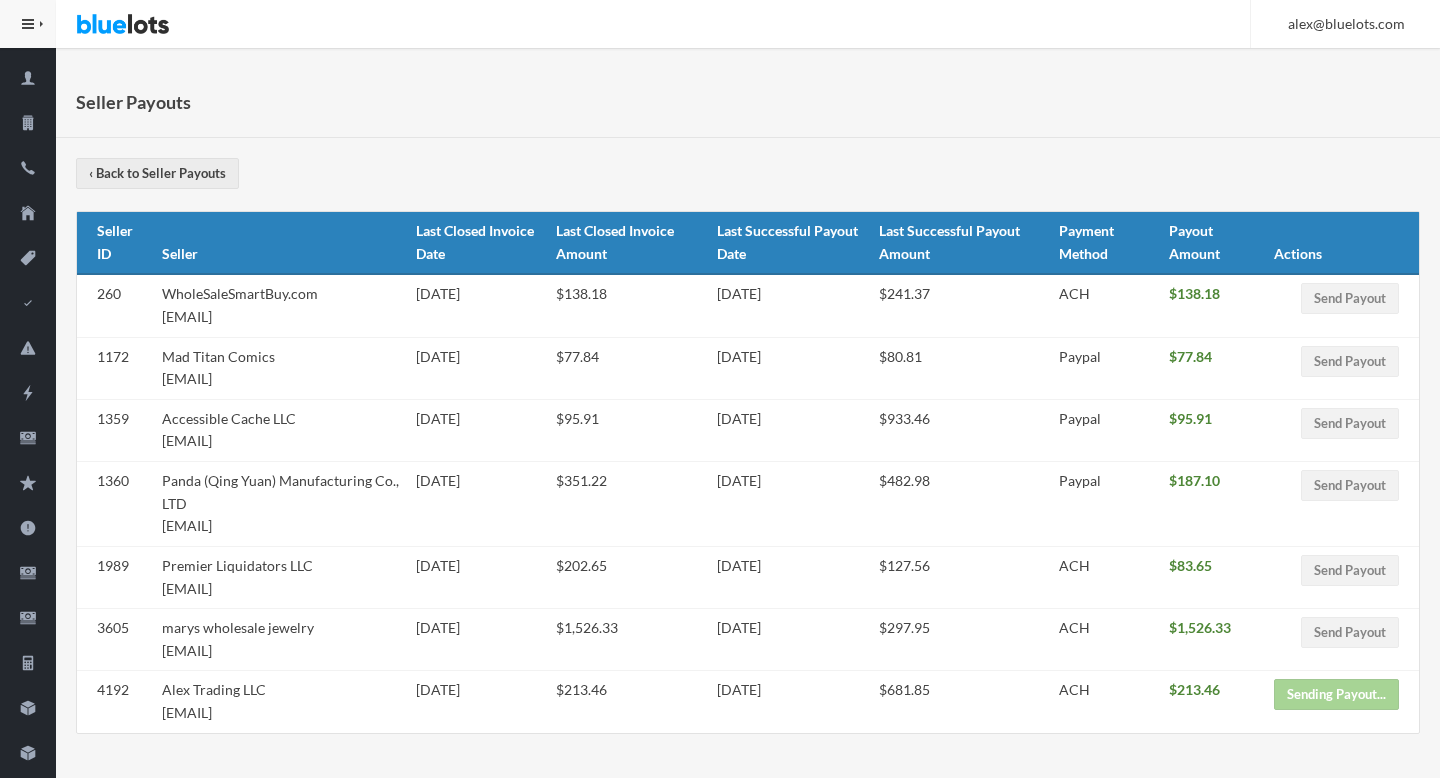 click on "marys wholesale jewelry marygemsjewelry@yahoo.com" at bounding box center [281, 640] 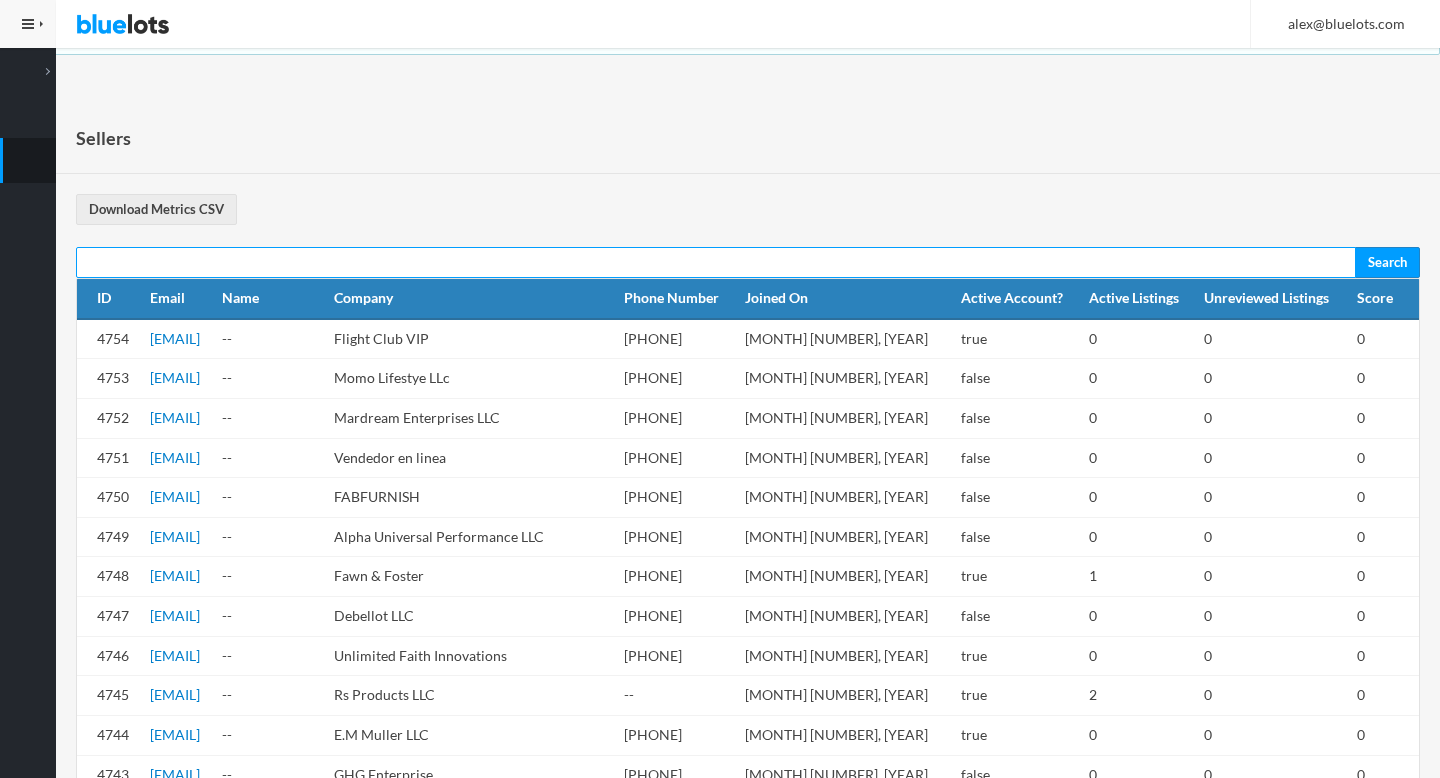 scroll, scrollTop: 0, scrollLeft: 0, axis: both 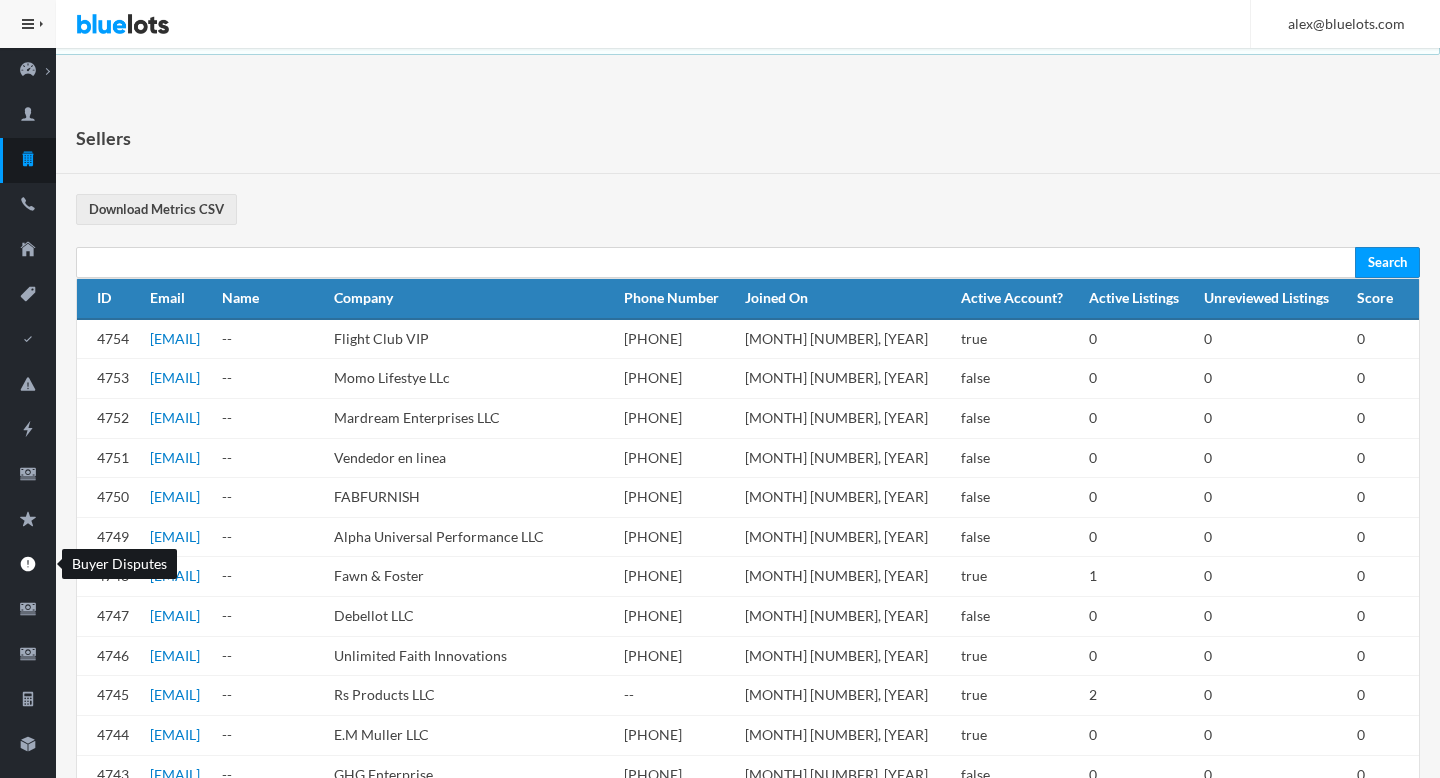 click 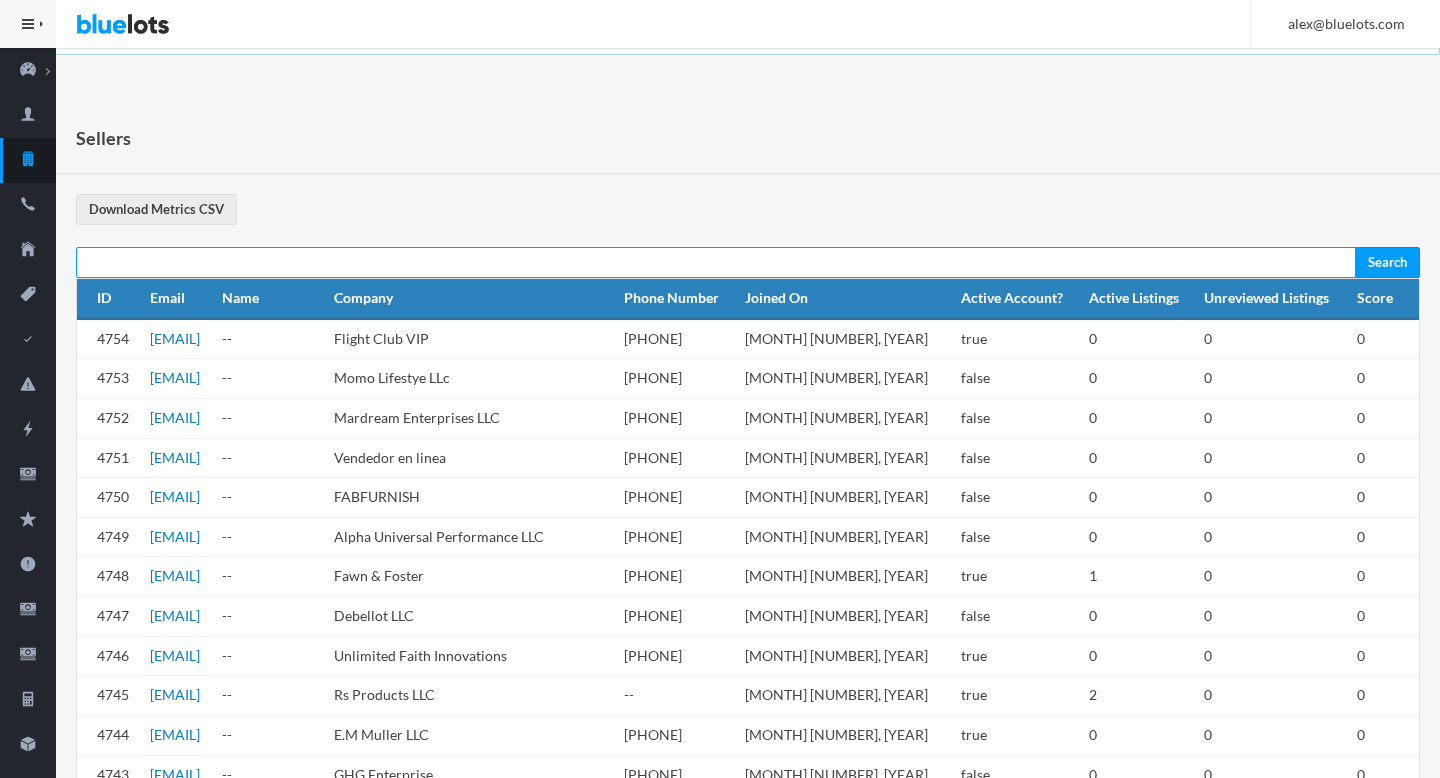 click at bounding box center (716, 262) 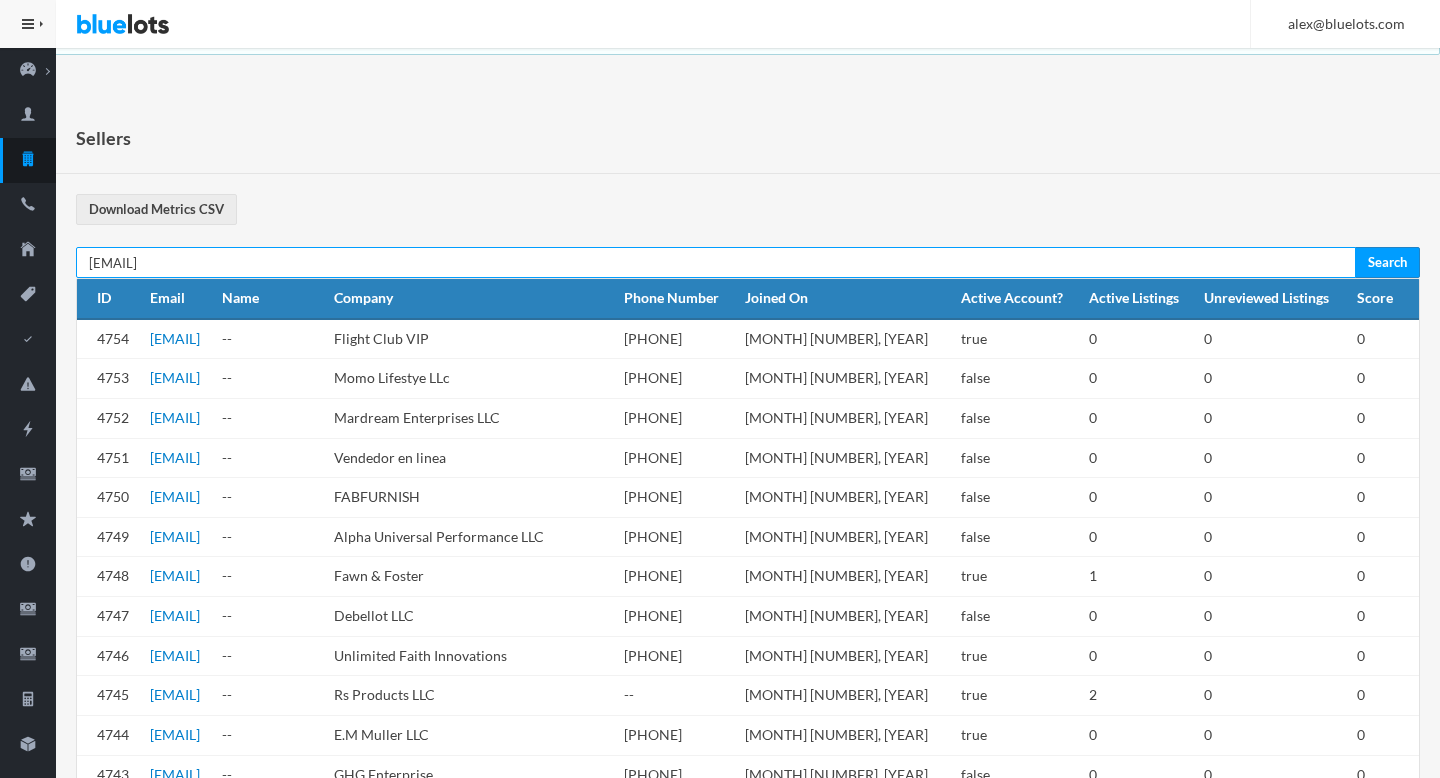 type on "[EMAIL]" 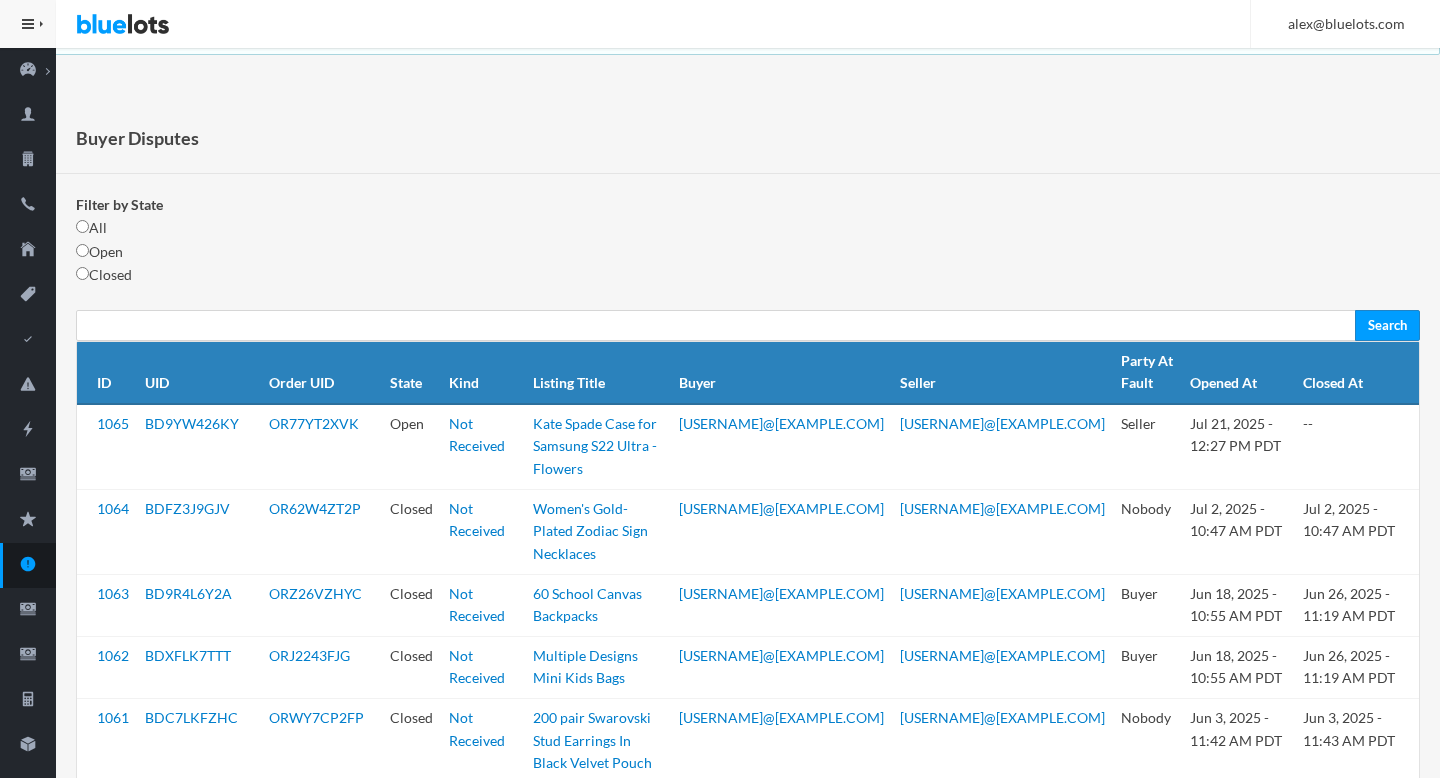 scroll, scrollTop: 0, scrollLeft: 0, axis: both 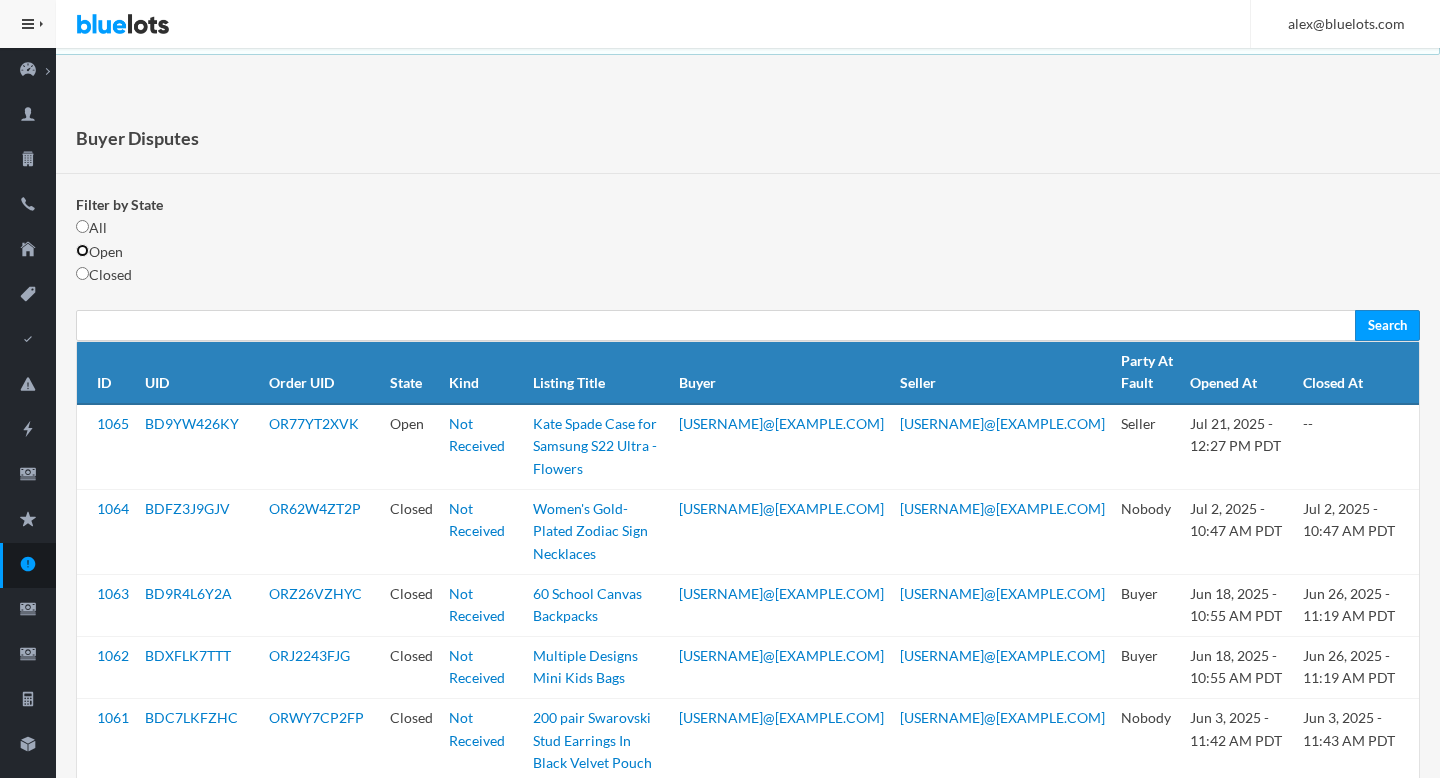 click at bounding box center (82, 250) 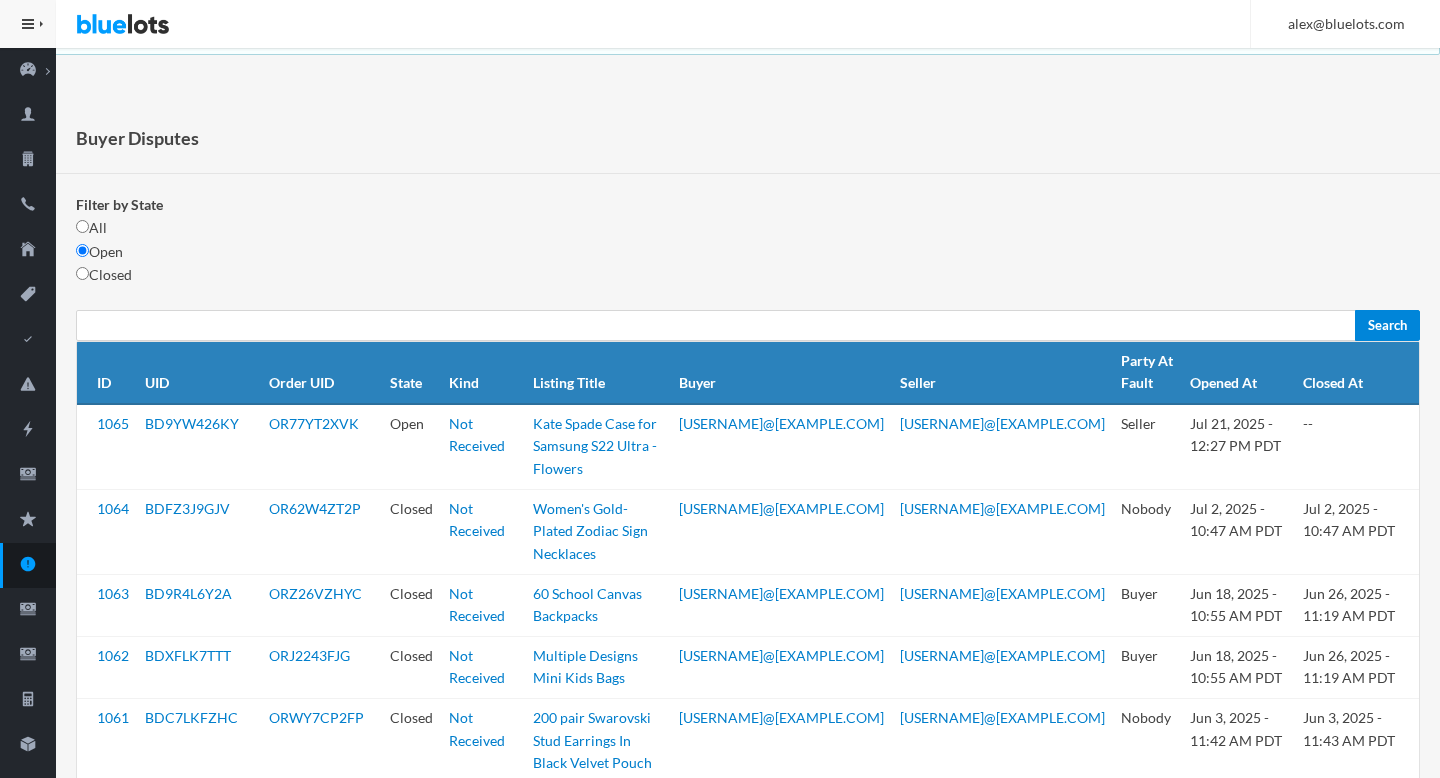 click on "Search" at bounding box center (1387, 325) 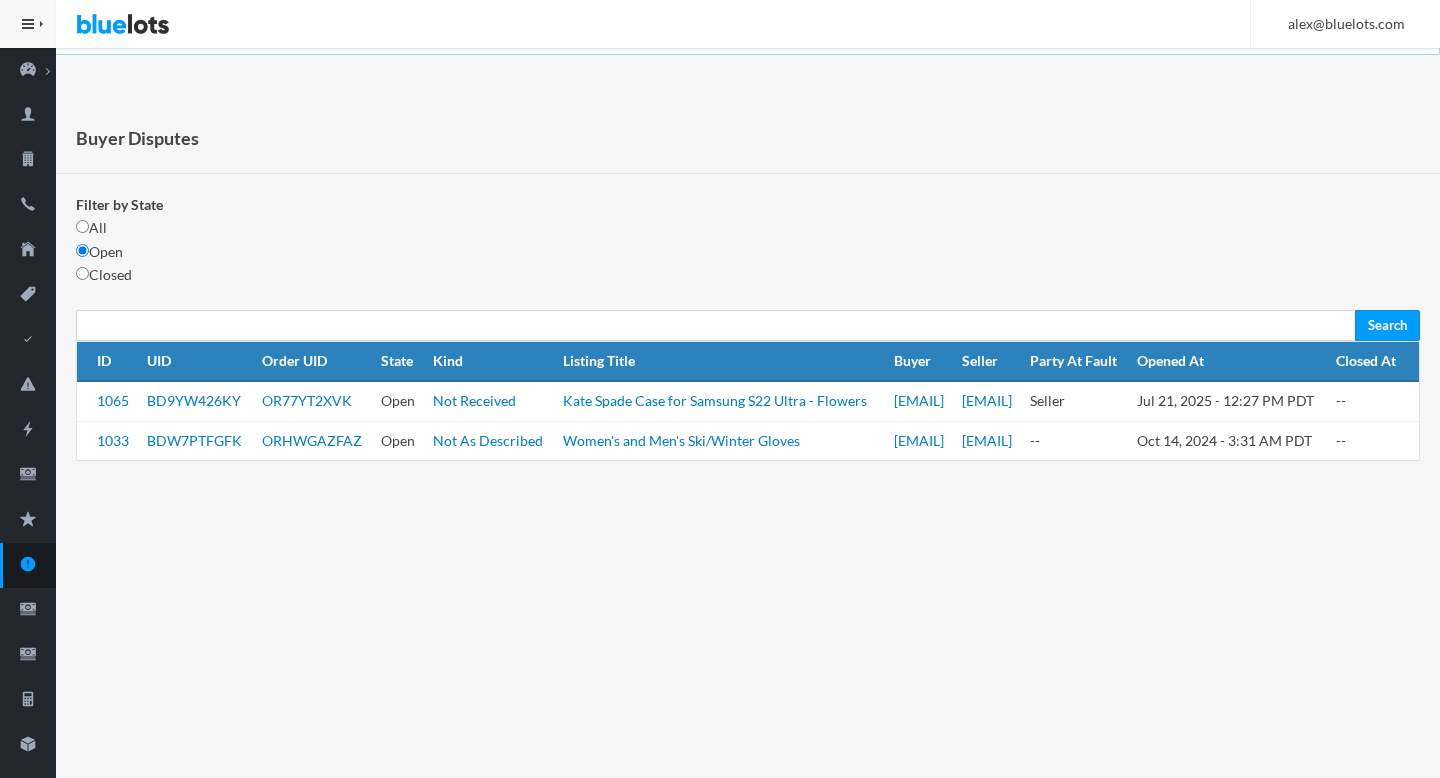 scroll, scrollTop: 0, scrollLeft: 0, axis: both 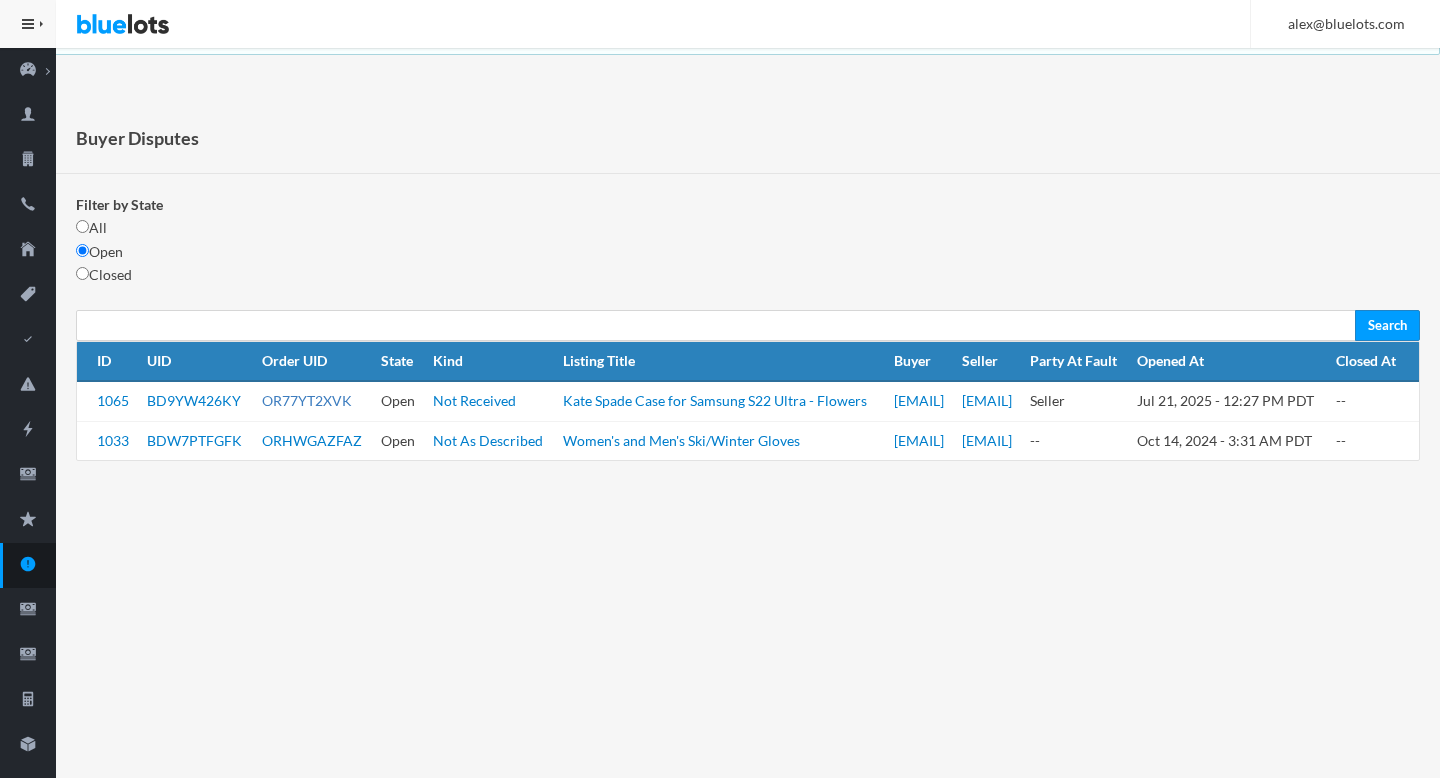click on "OR77YT2XVK" at bounding box center (307, 400) 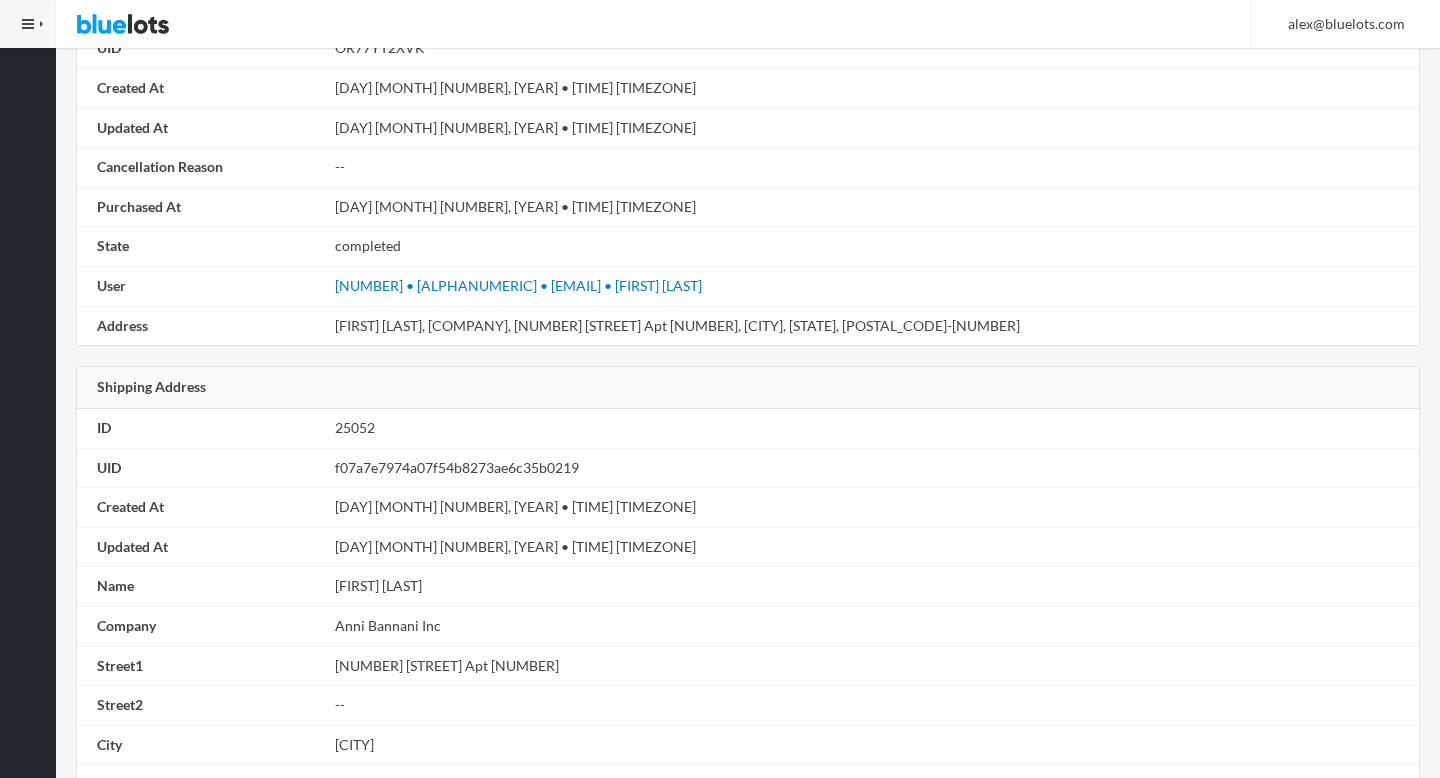 scroll, scrollTop: 1134, scrollLeft: 0, axis: vertical 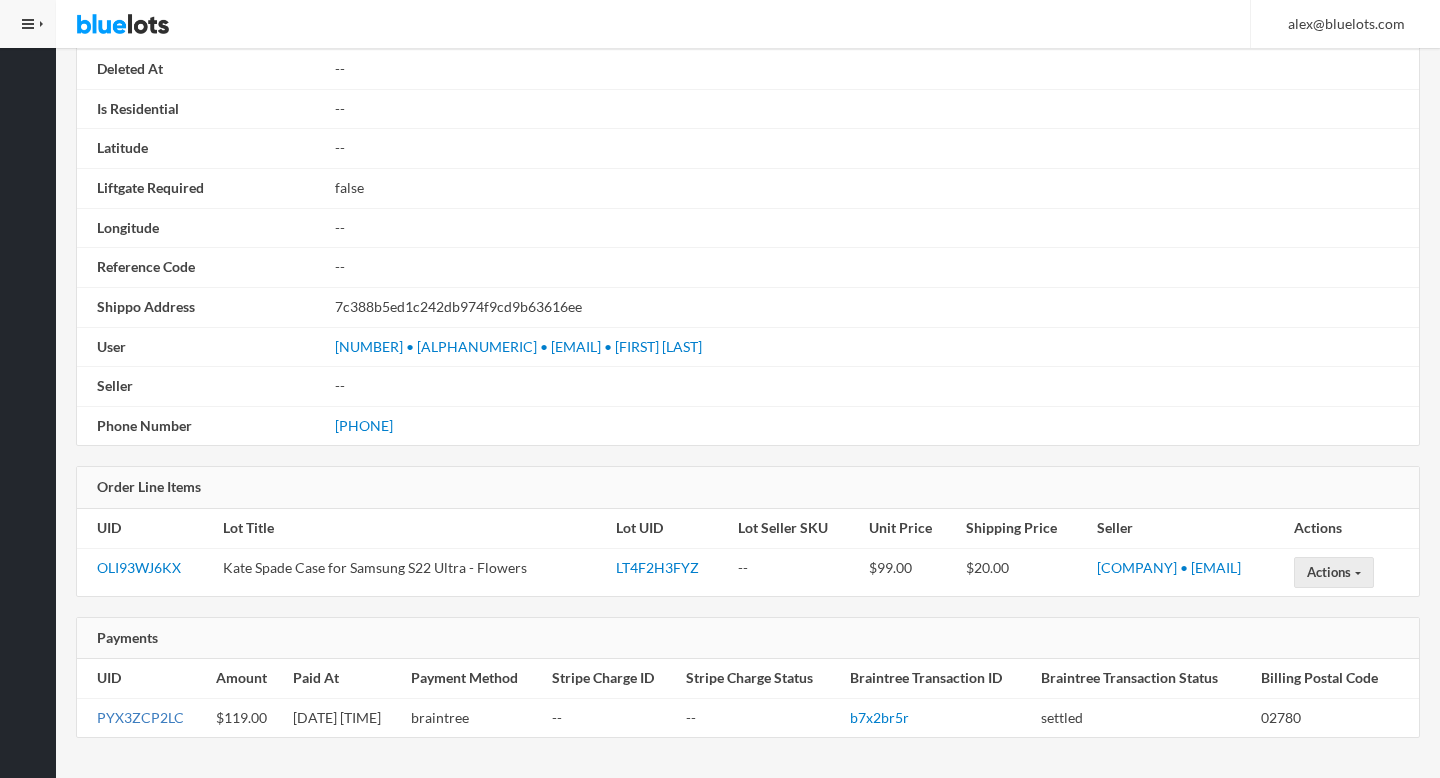 click on "PYX3ZCP2LC" at bounding box center [140, 717] 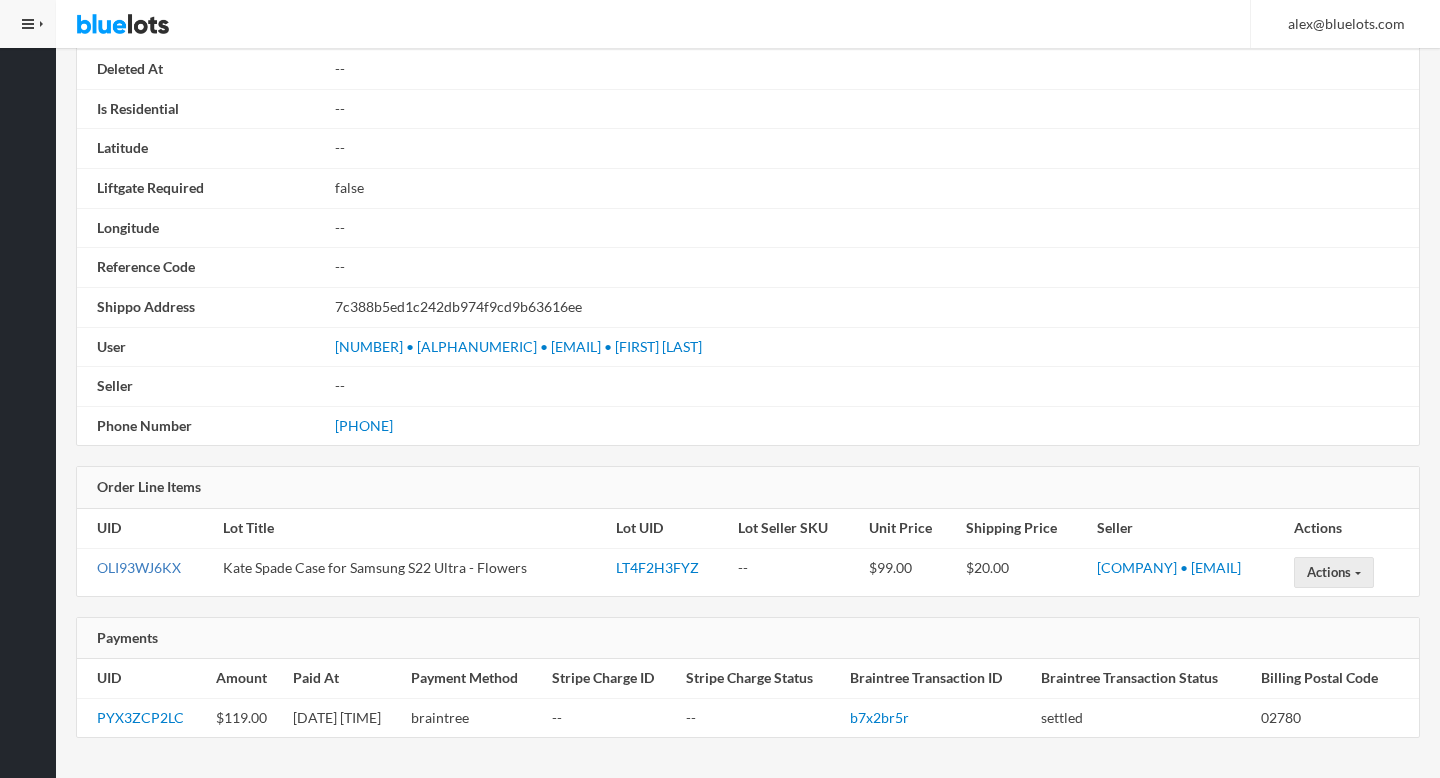click on "OLI93WJ6KX" at bounding box center [139, 567] 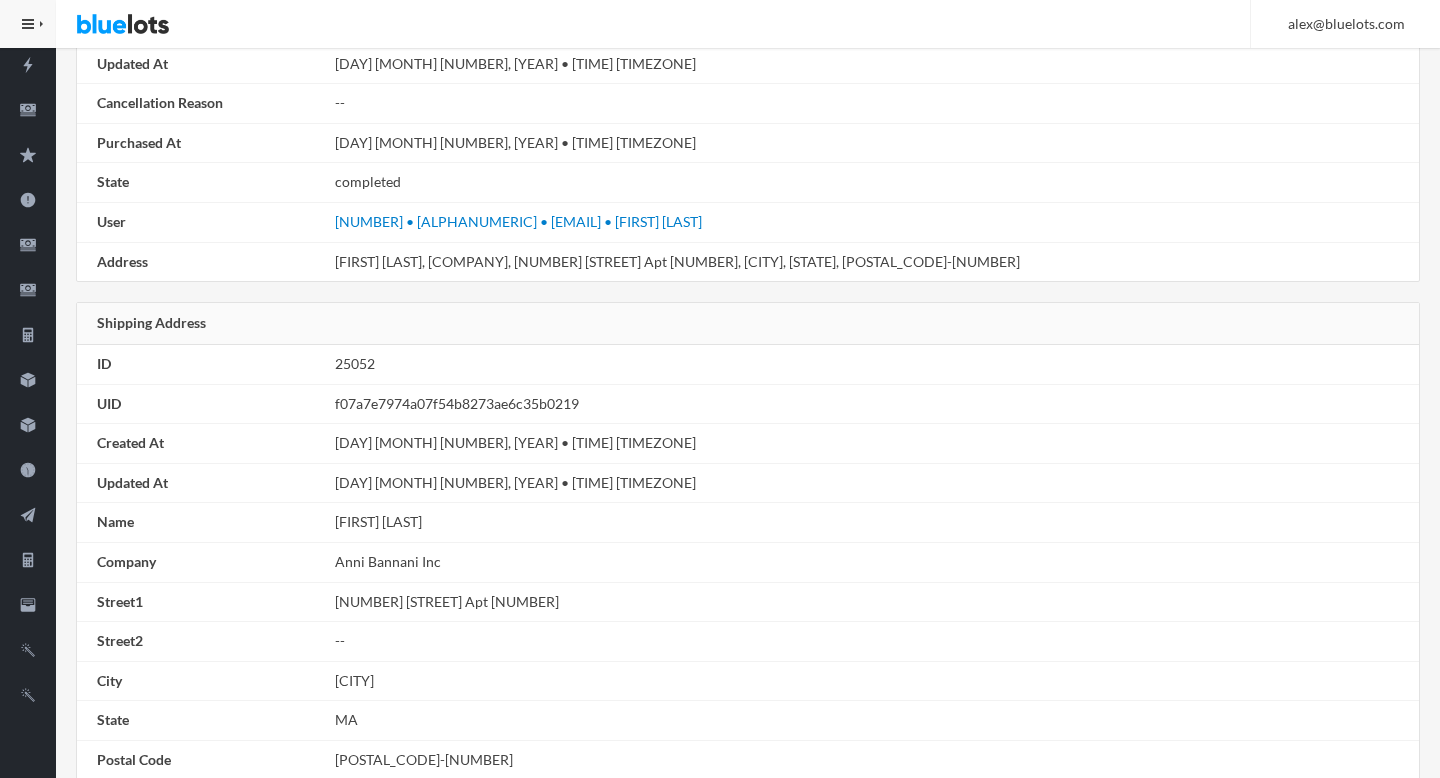 scroll, scrollTop: 0, scrollLeft: 0, axis: both 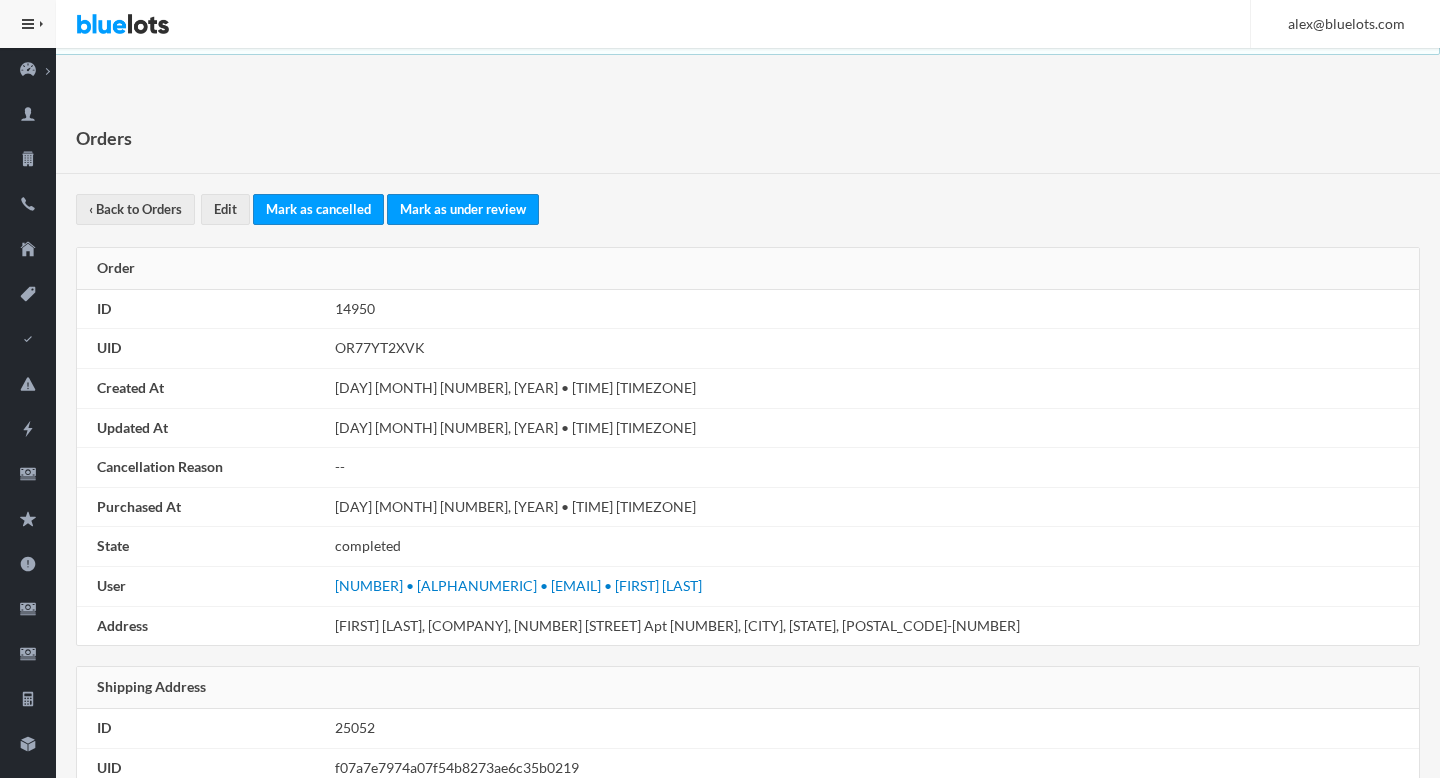 click on "OR77YT2XVK" at bounding box center (873, 349) 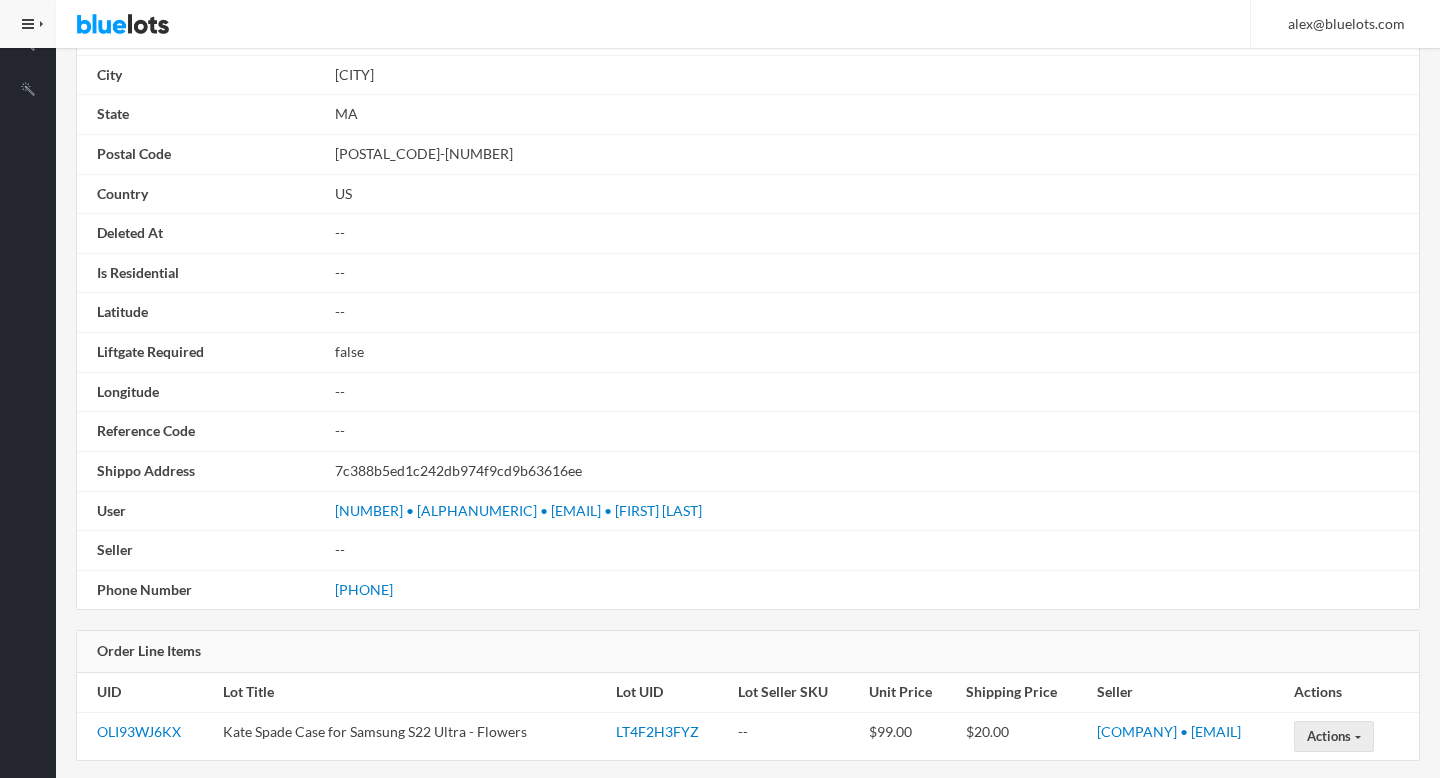 scroll, scrollTop: 1134, scrollLeft: 0, axis: vertical 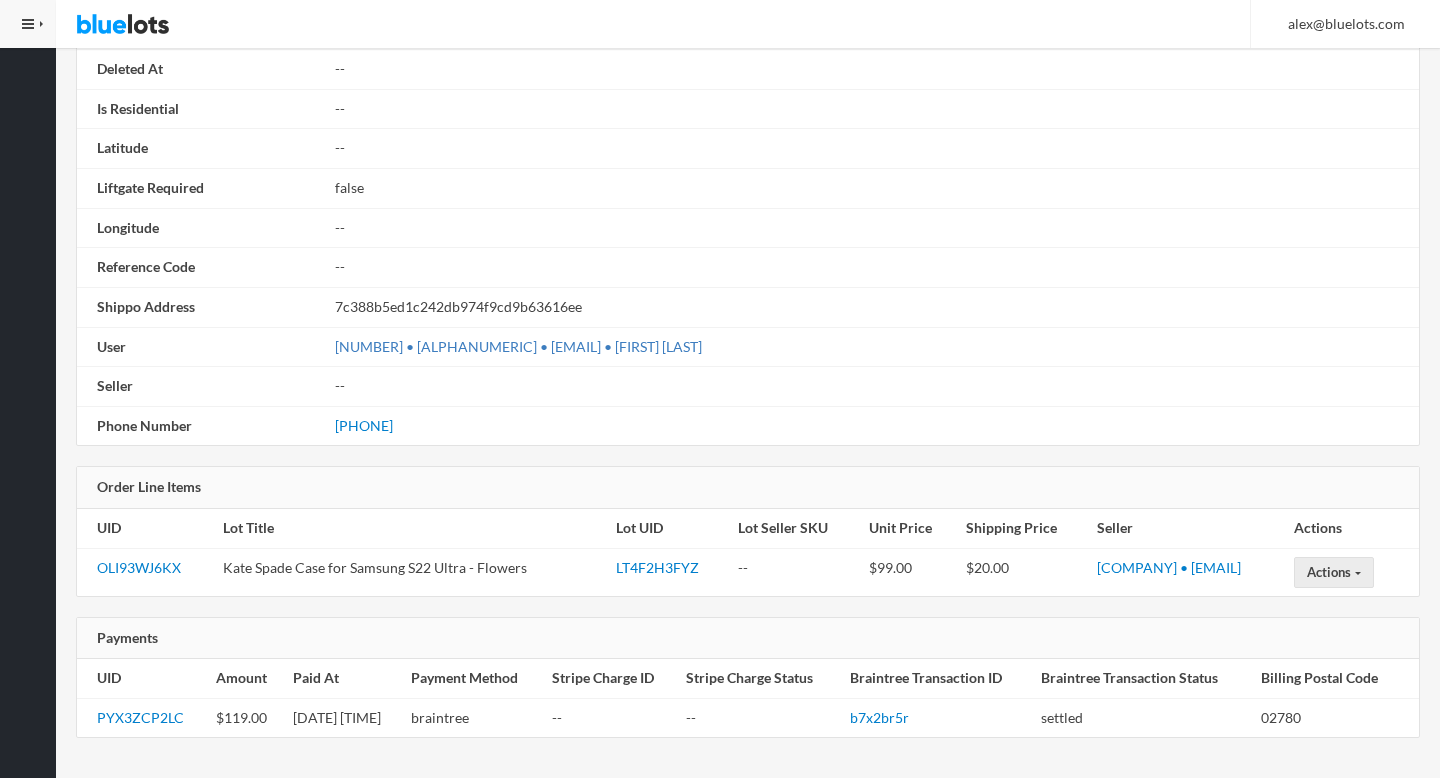 click on "60539 • URTGPA43FL • andiemathurin@hotmail.com • Andie Mathurin" at bounding box center [518, 346] 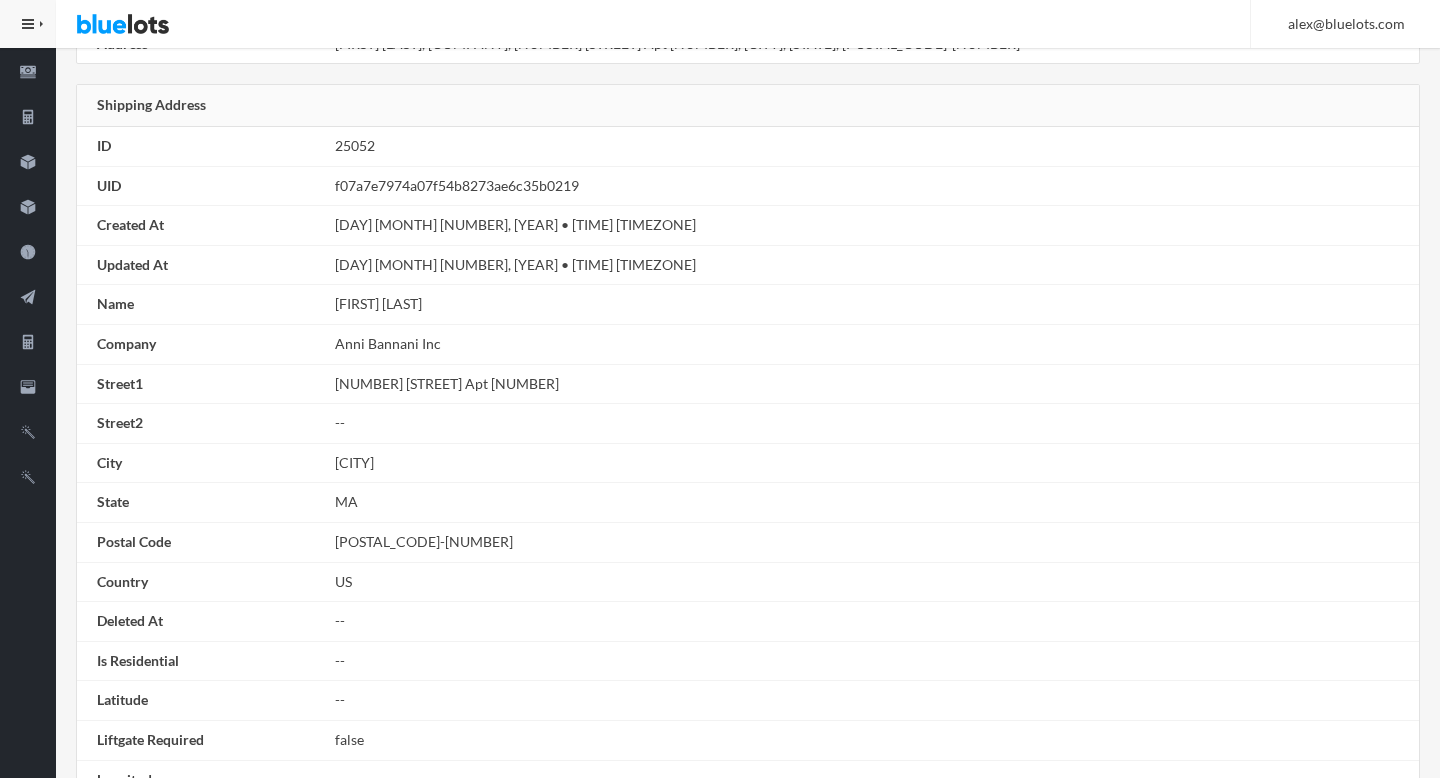 scroll, scrollTop: 1134, scrollLeft: 0, axis: vertical 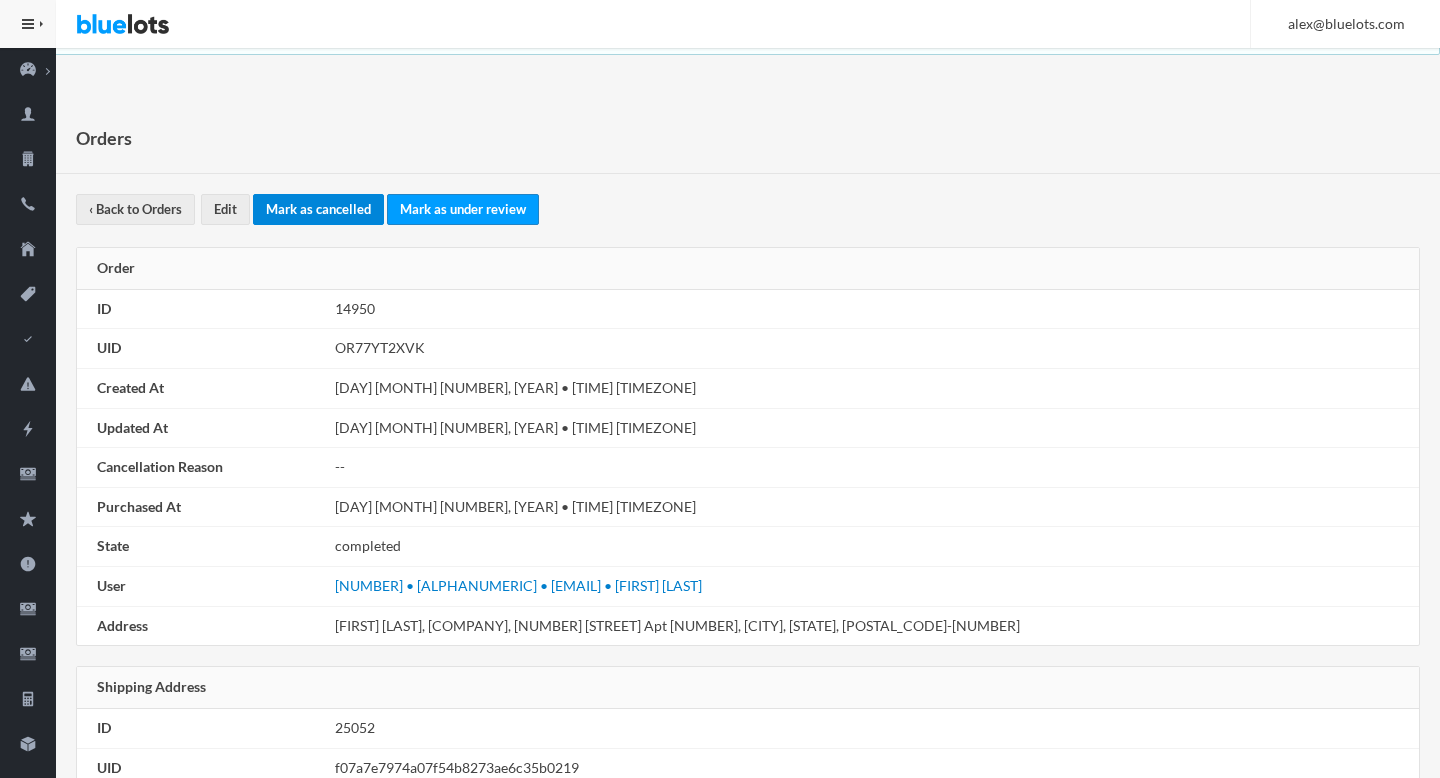click on "Mark as cancelled" at bounding box center [318, 209] 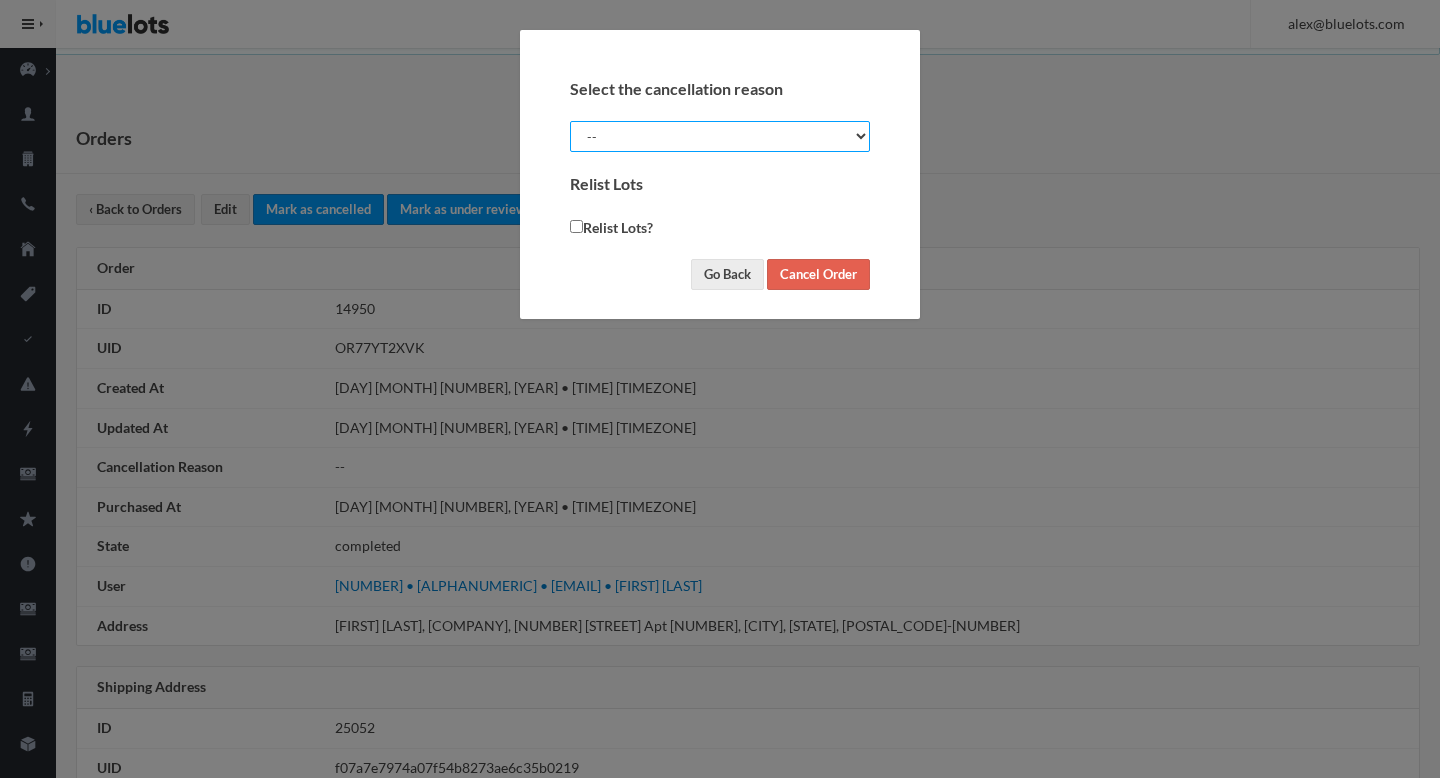 click on "--
Suspected Fraud
Buyer Requested
Seller Requested" at bounding box center (720, 136) 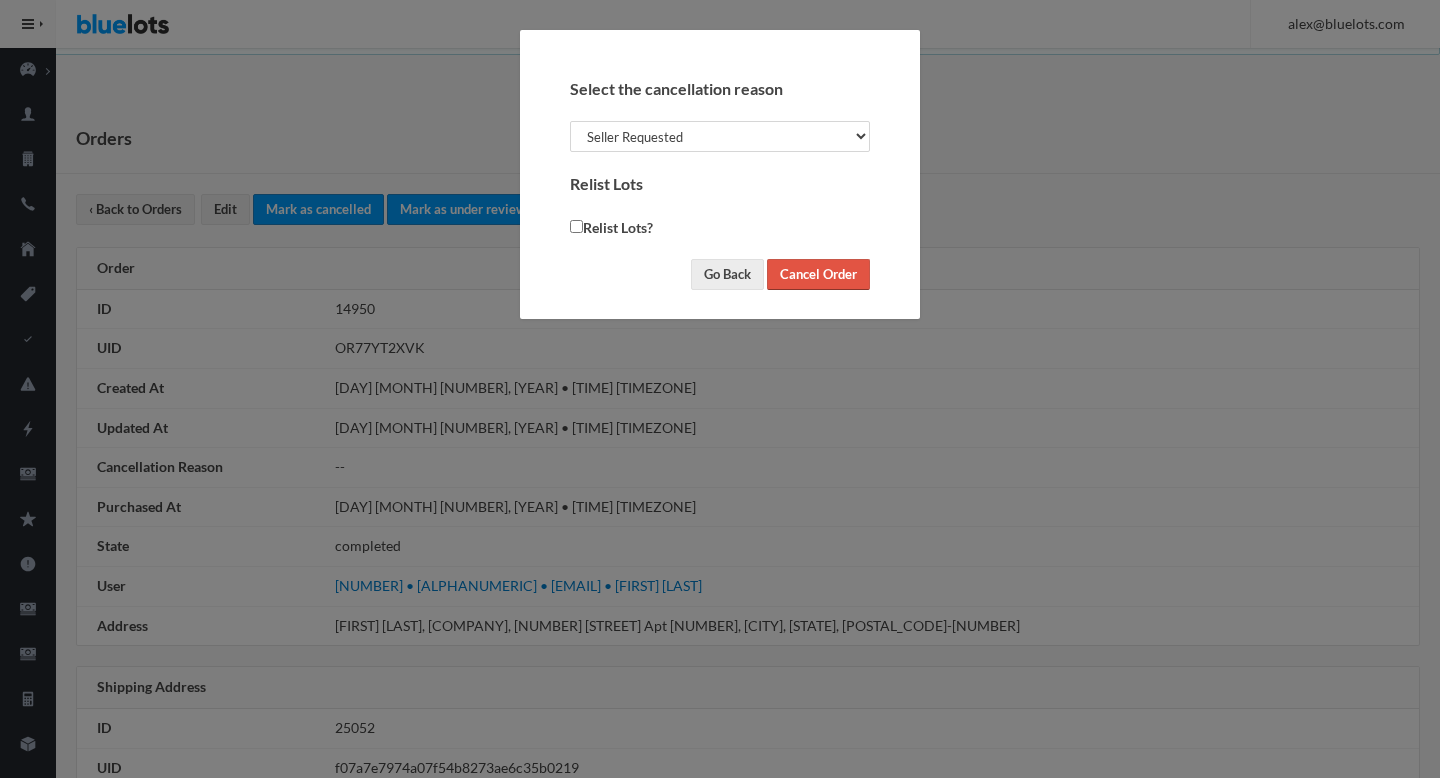 click on "Cancel Order" at bounding box center [818, 274] 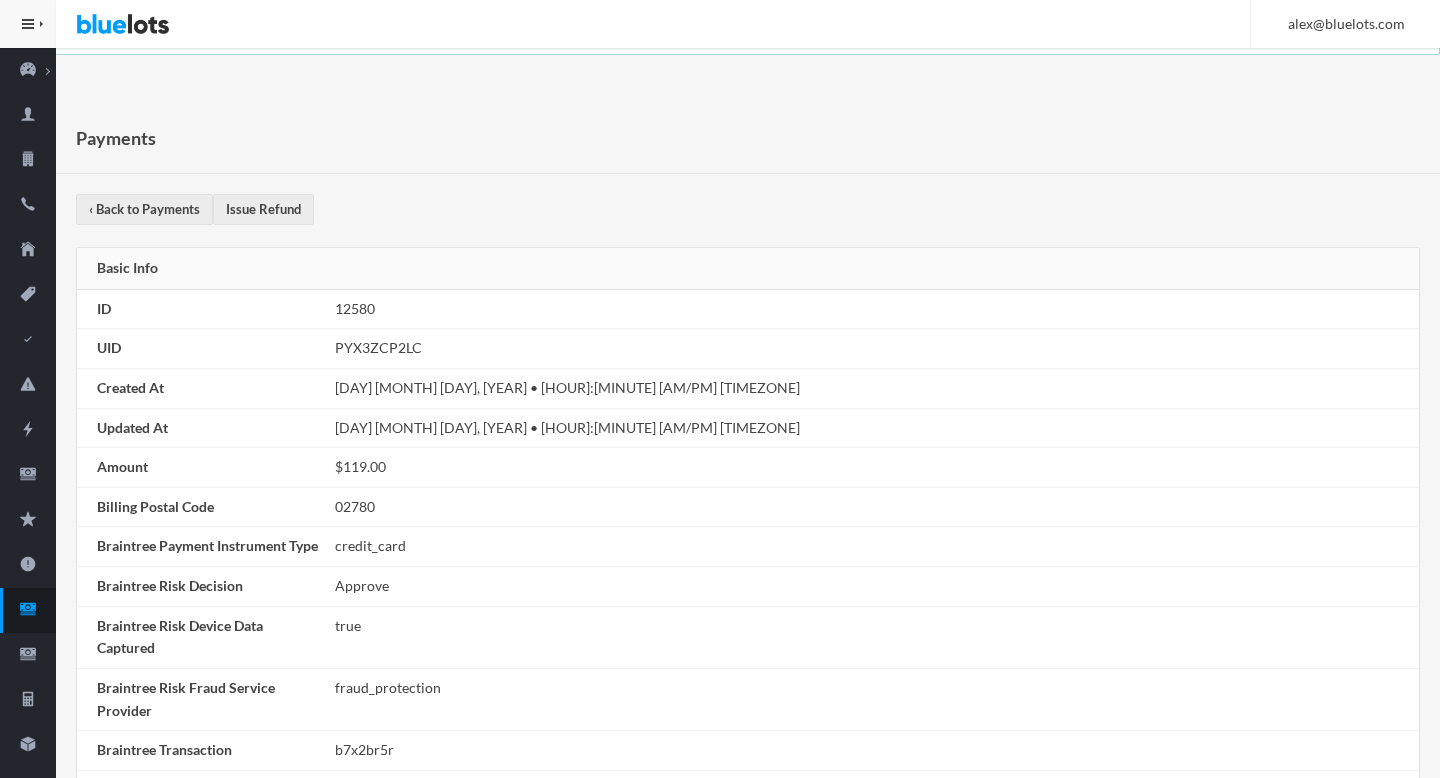 scroll, scrollTop: 791, scrollLeft: 0, axis: vertical 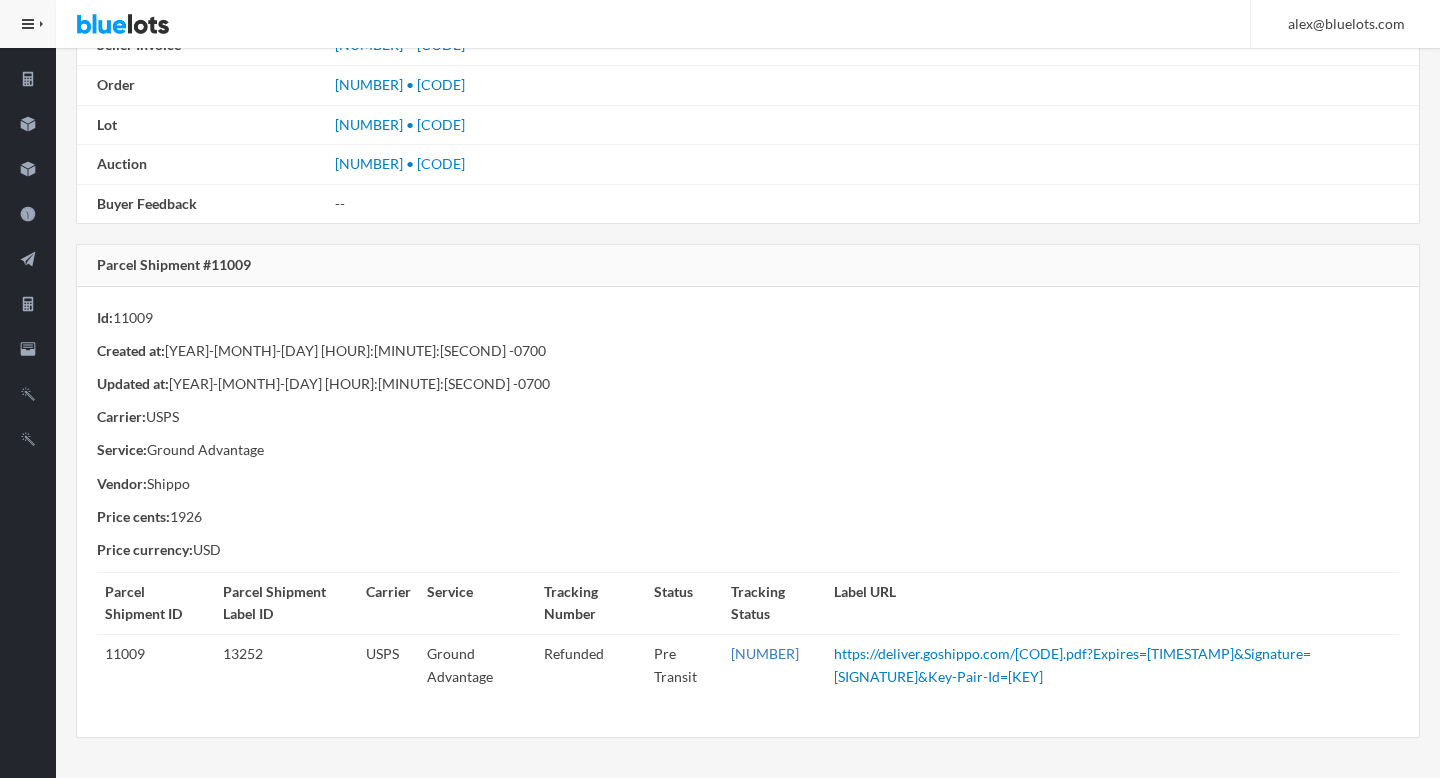 click on "[NUMBER]" at bounding box center [765, 653] 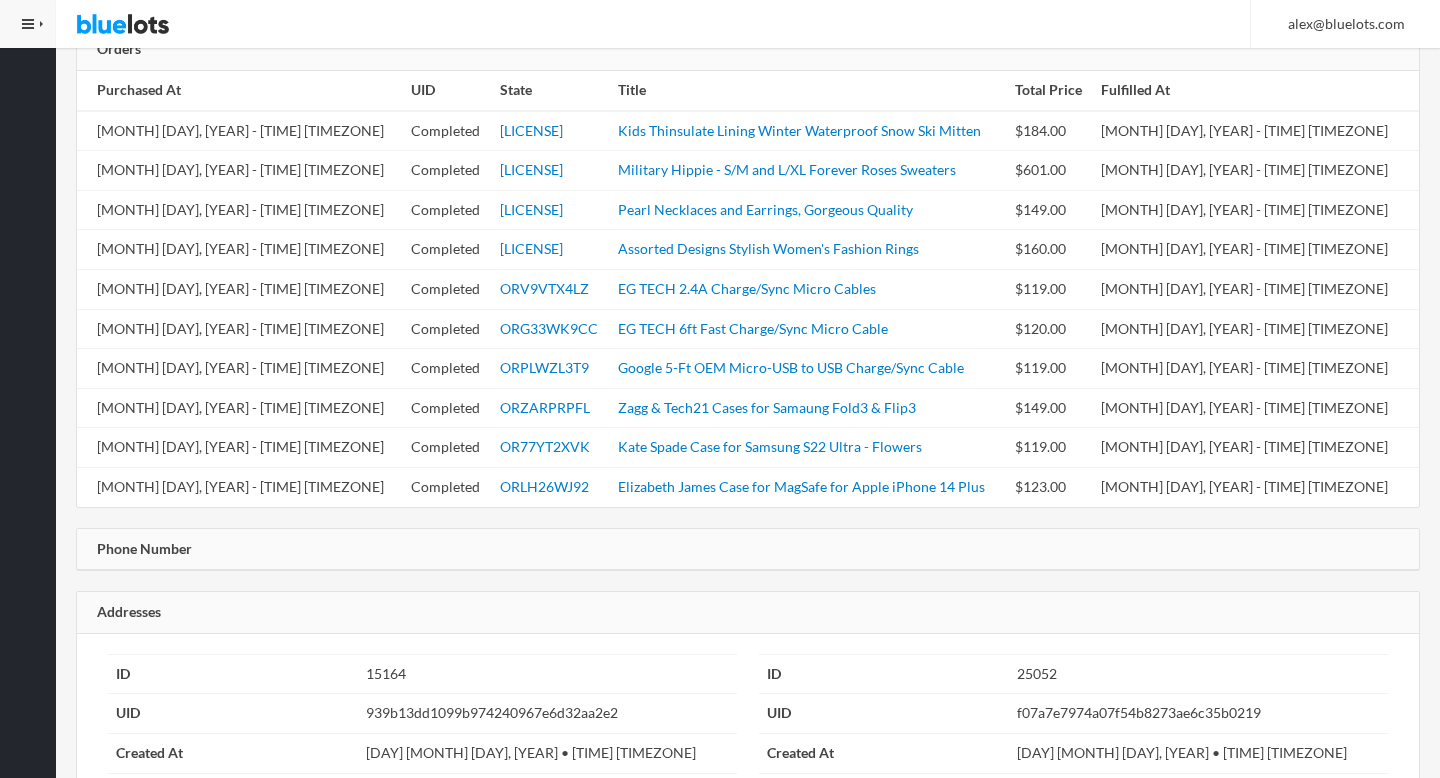 scroll, scrollTop: 1982, scrollLeft: 0, axis: vertical 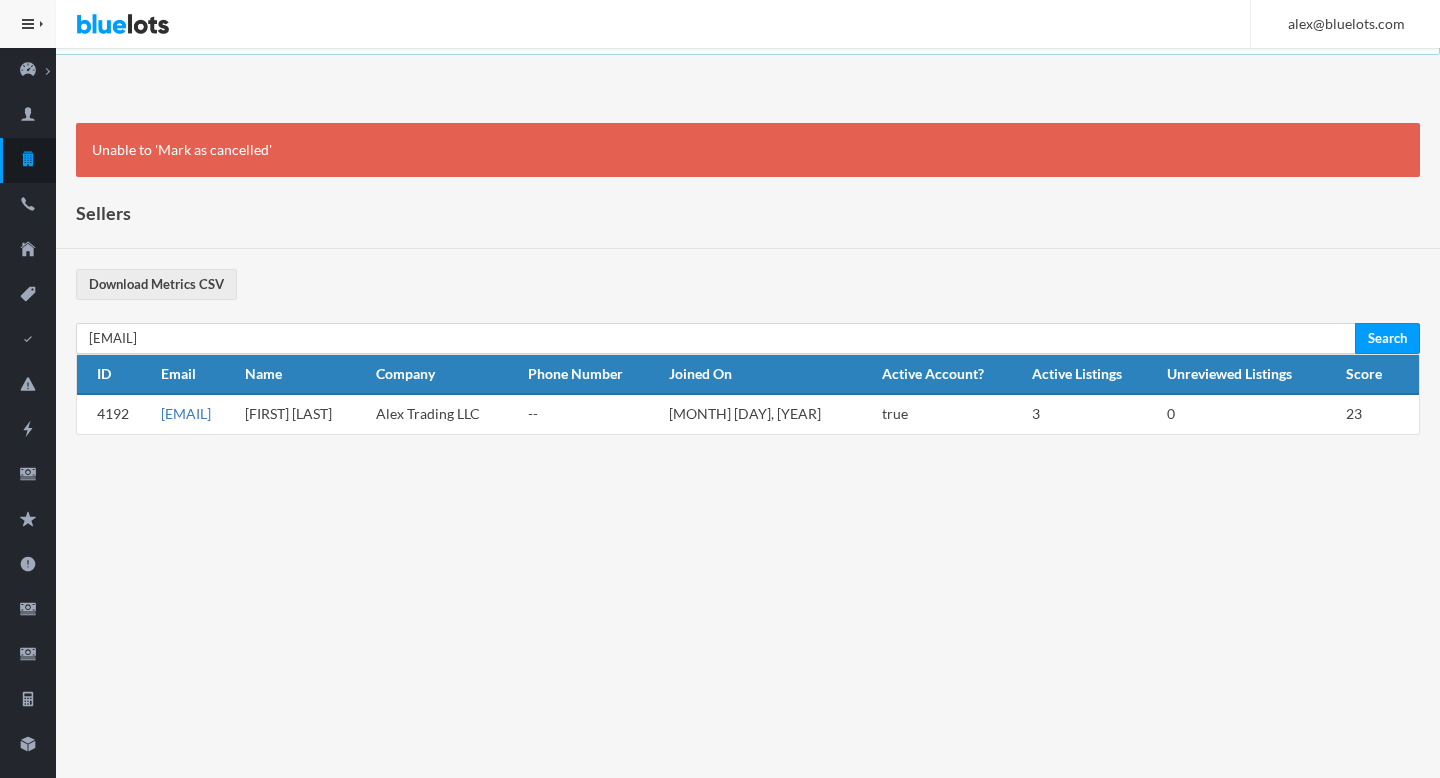 click on "[EMAIL]" at bounding box center (186, 413) 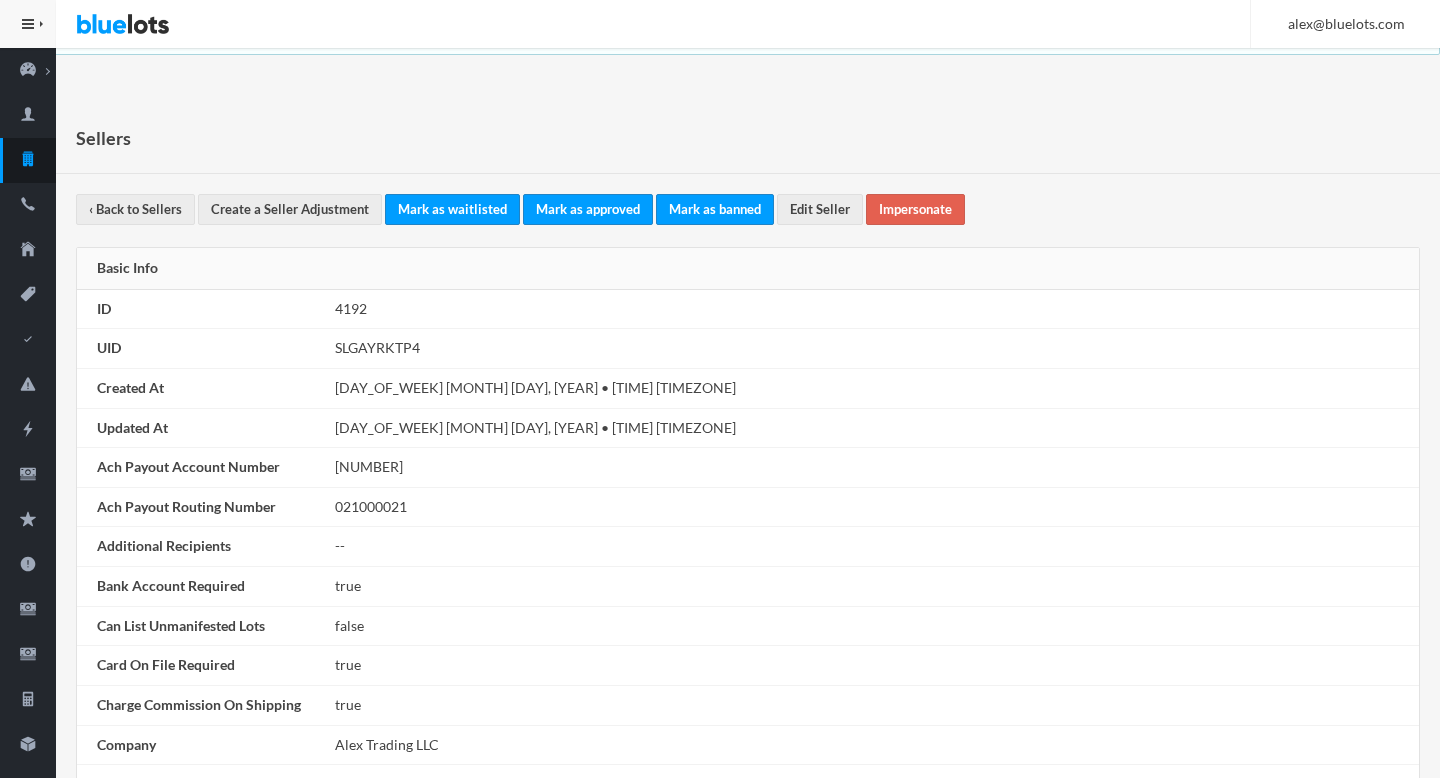 scroll, scrollTop: 0, scrollLeft: 0, axis: both 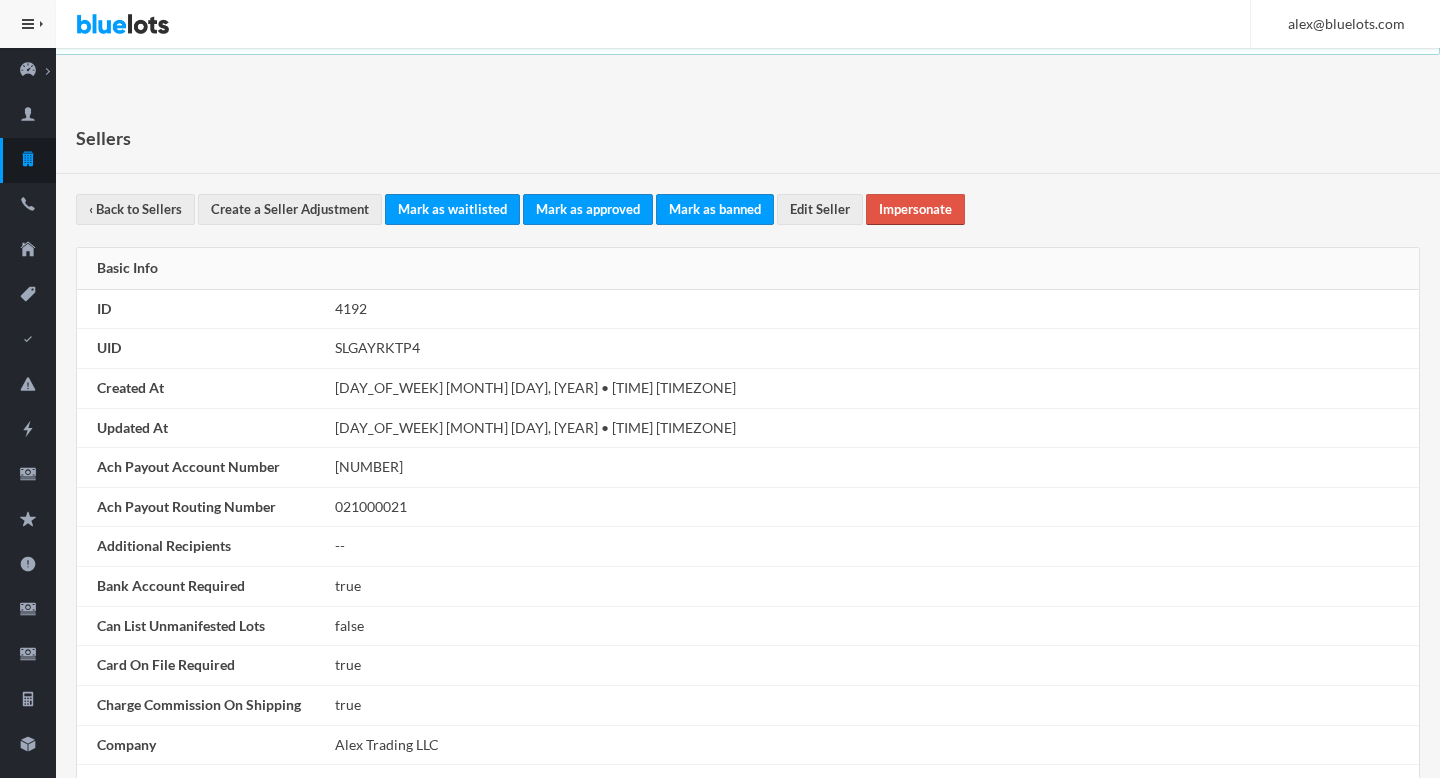 click on "Impersonate" at bounding box center [915, 209] 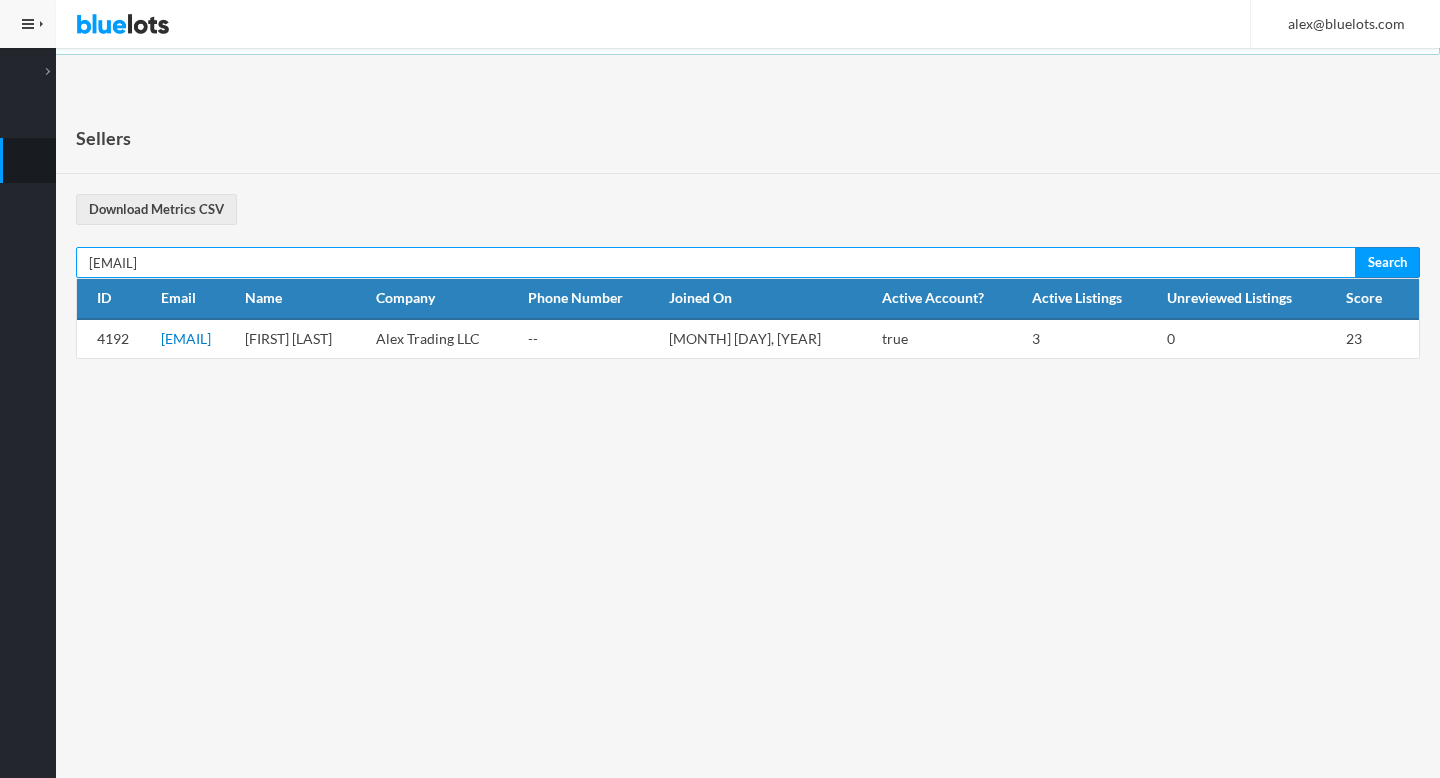 scroll, scrollTop: 0, scrollLeft: 0, axis: both 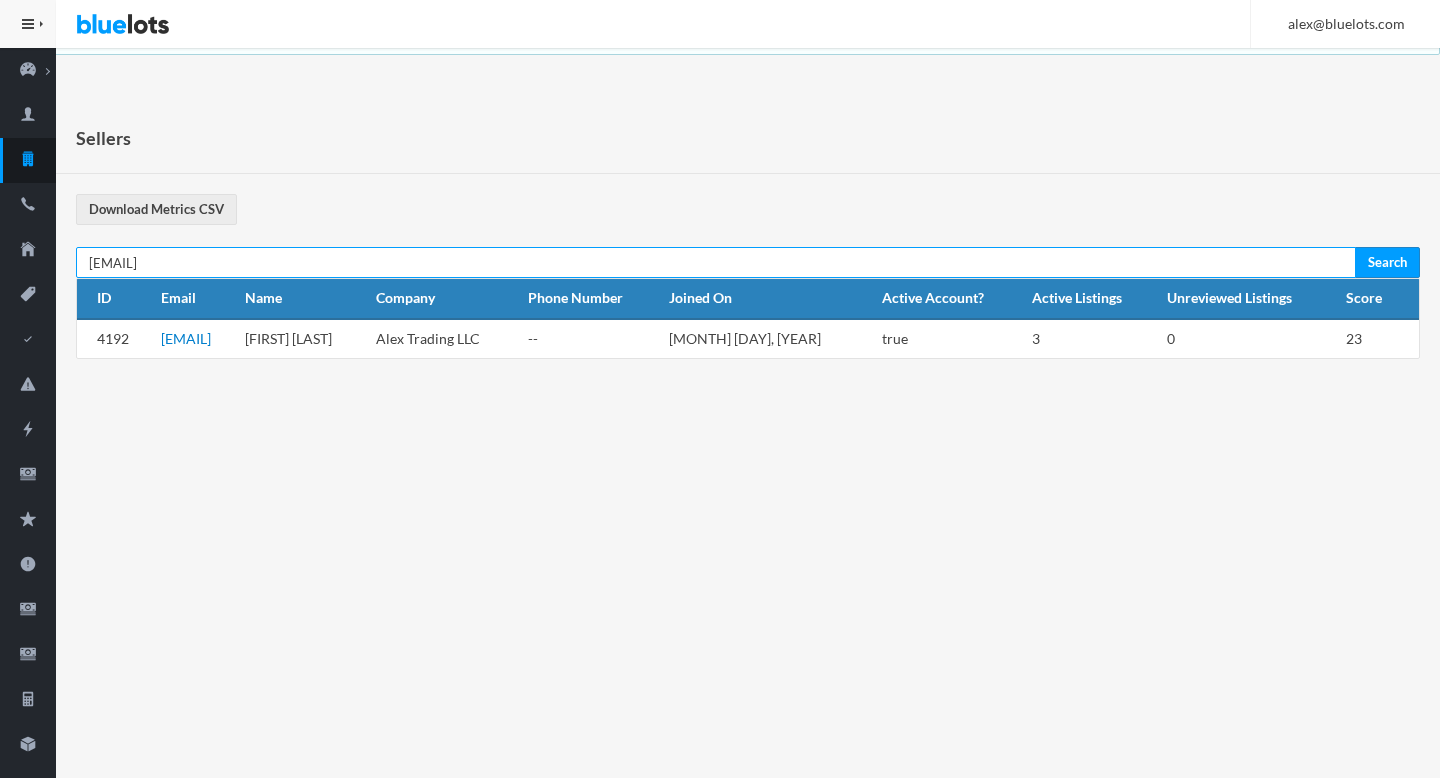 paste on "[EMAIL]" 